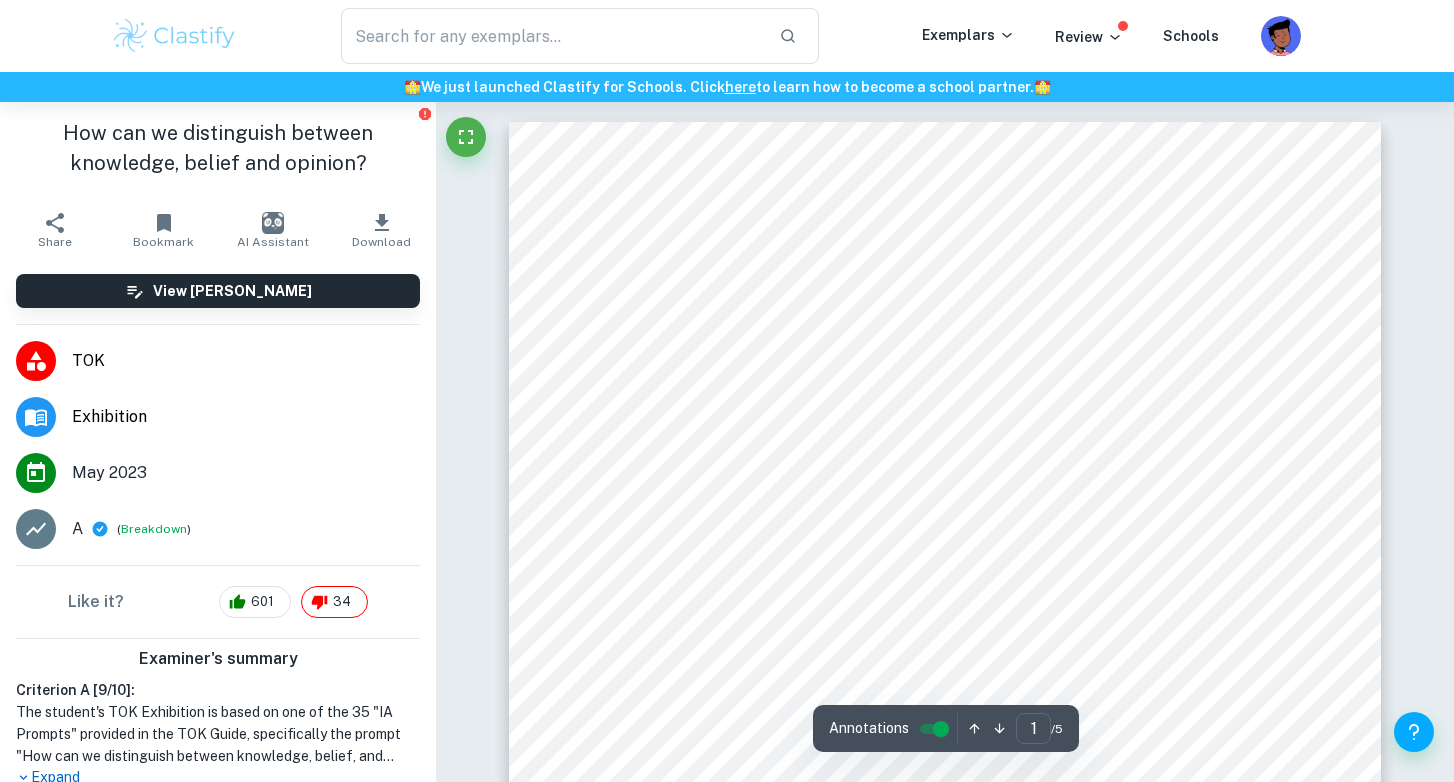 scroll, scrollTop: 0, scrollLeft: 0, axis: both 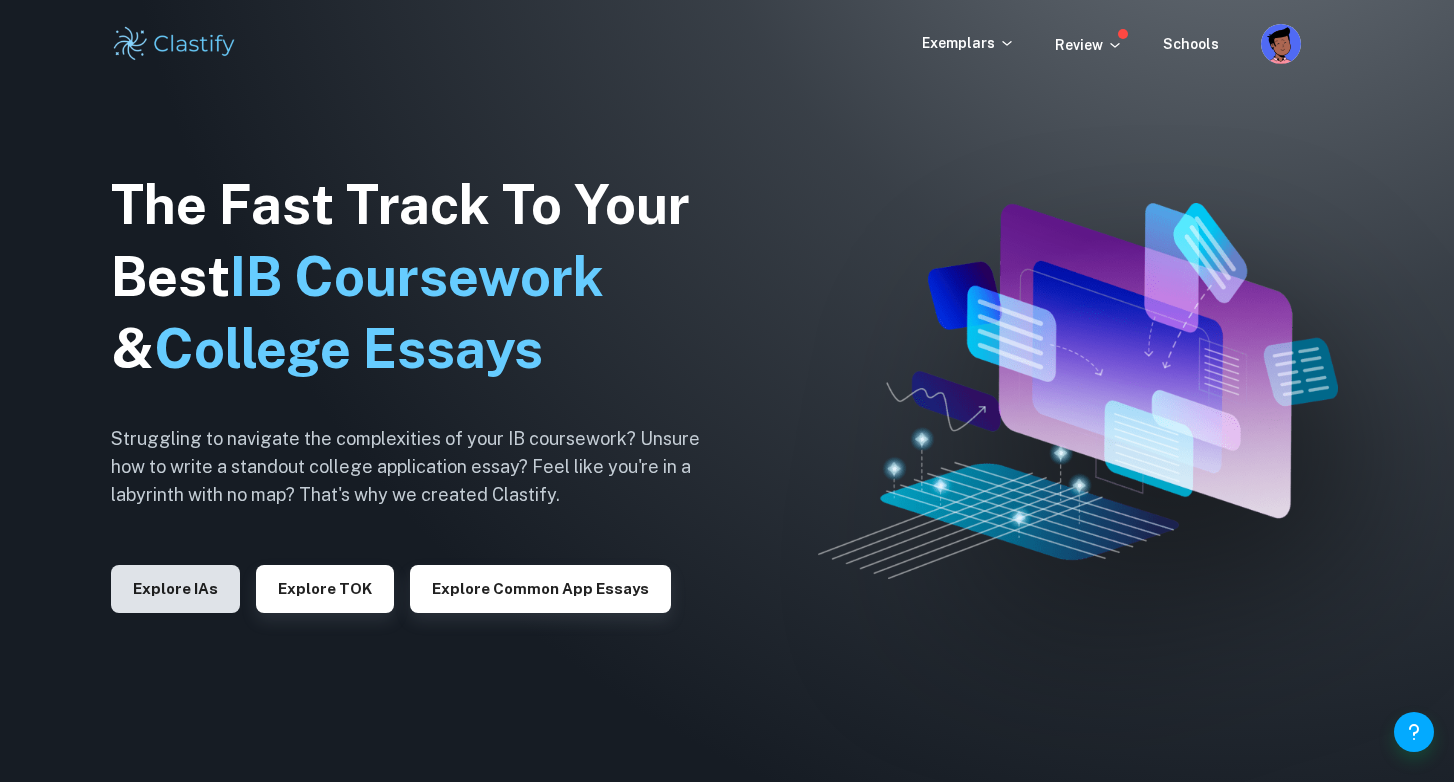 click on "Explore IAs" at bounding box center [175, 589] 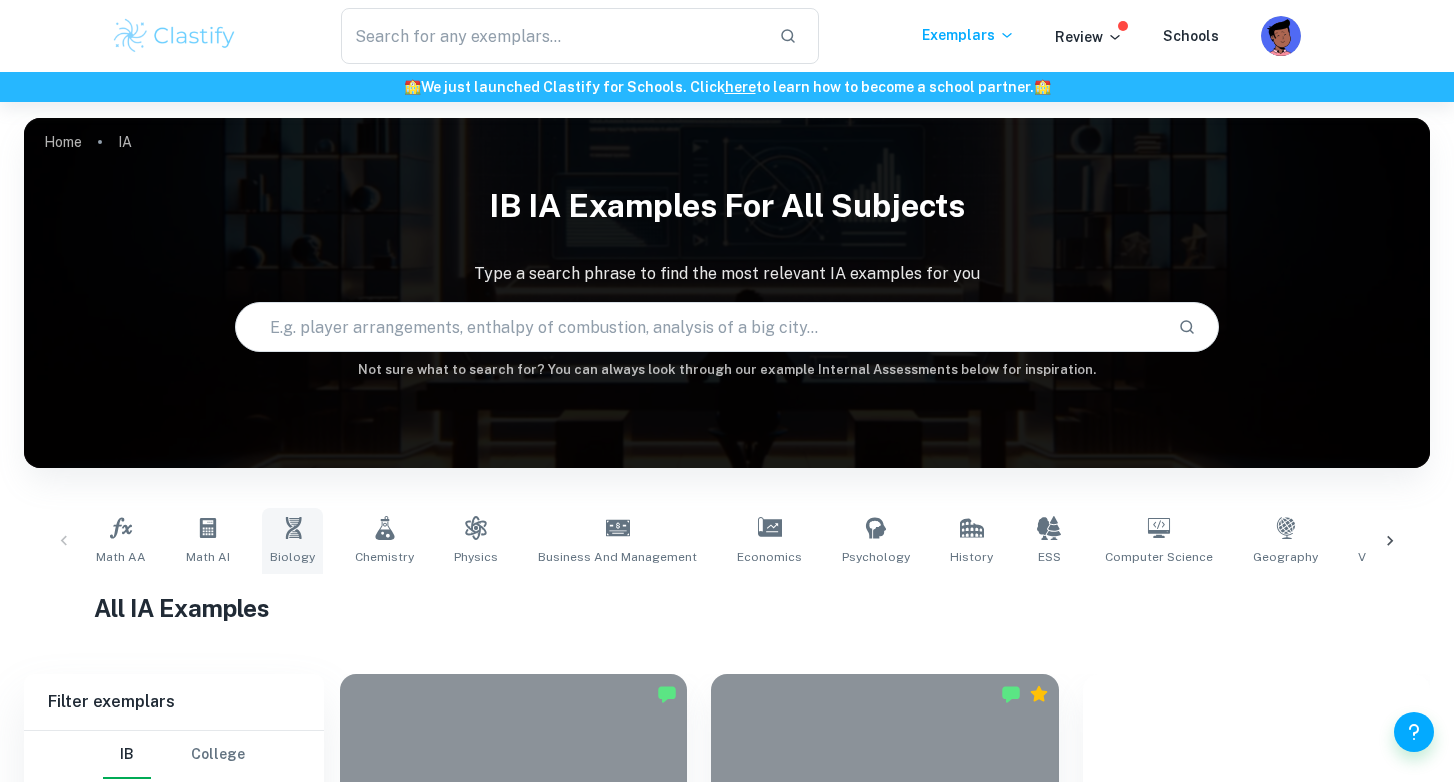 click on "Biology" at bounding box center [292, 541] 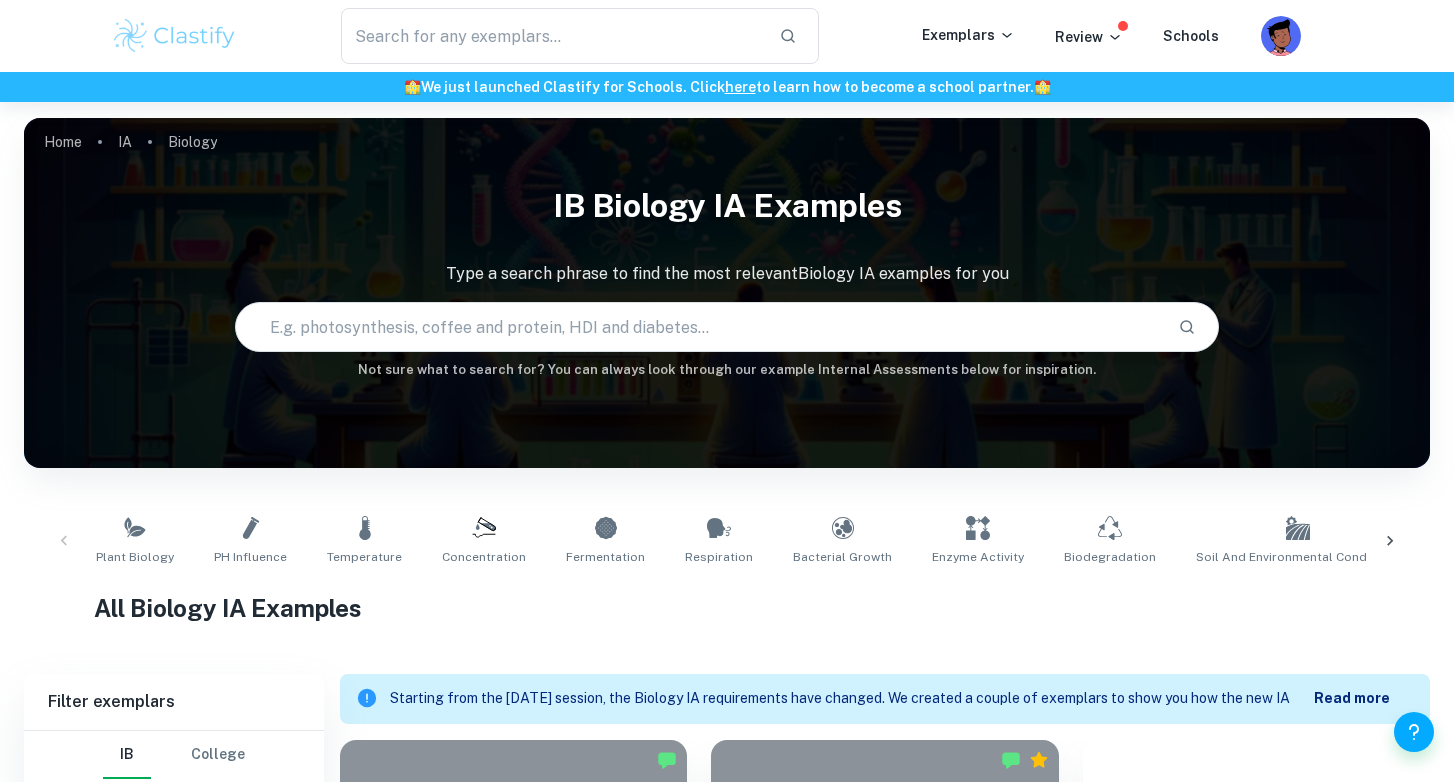 scroll, scrollTop: 67, scrollLeft: 0, axis: vertical 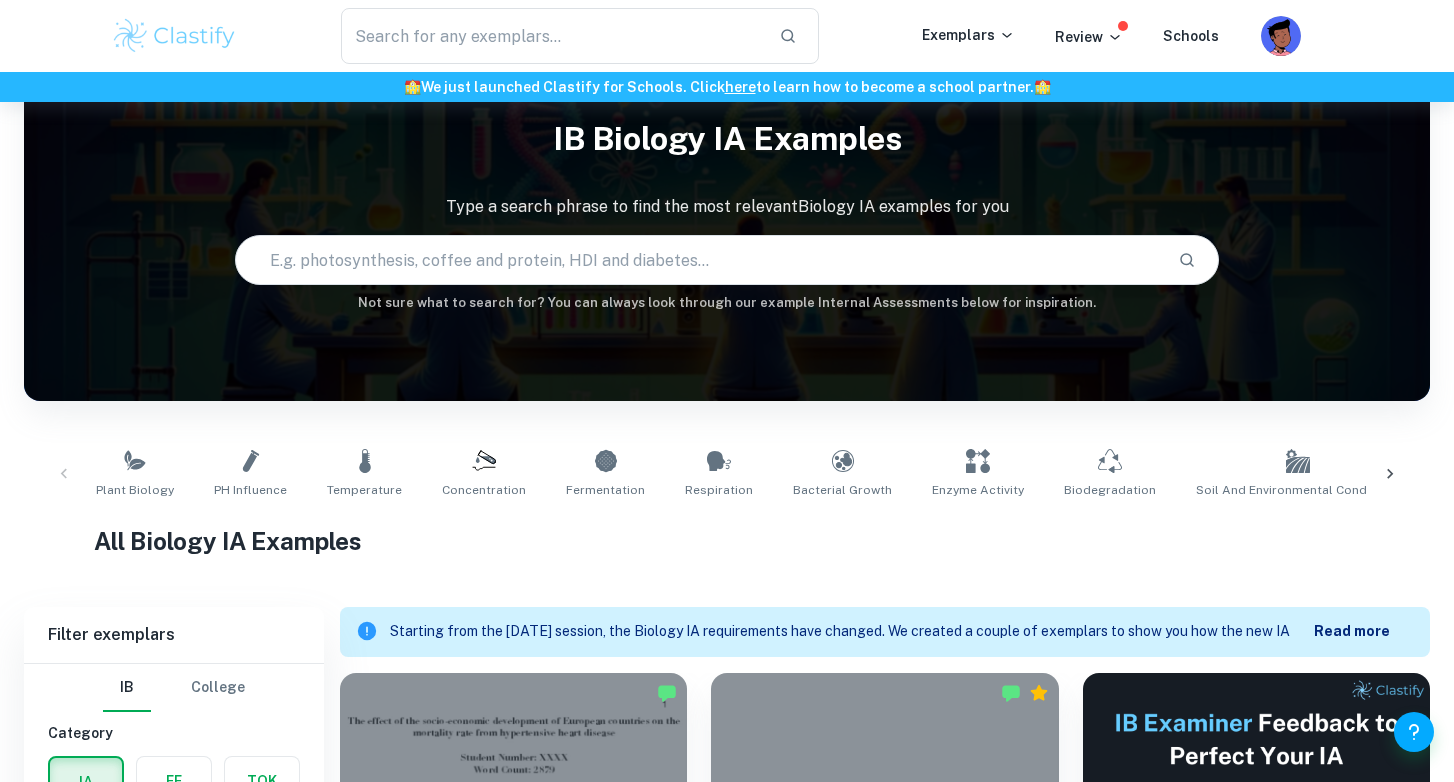 click at bounding box center [699, 260] 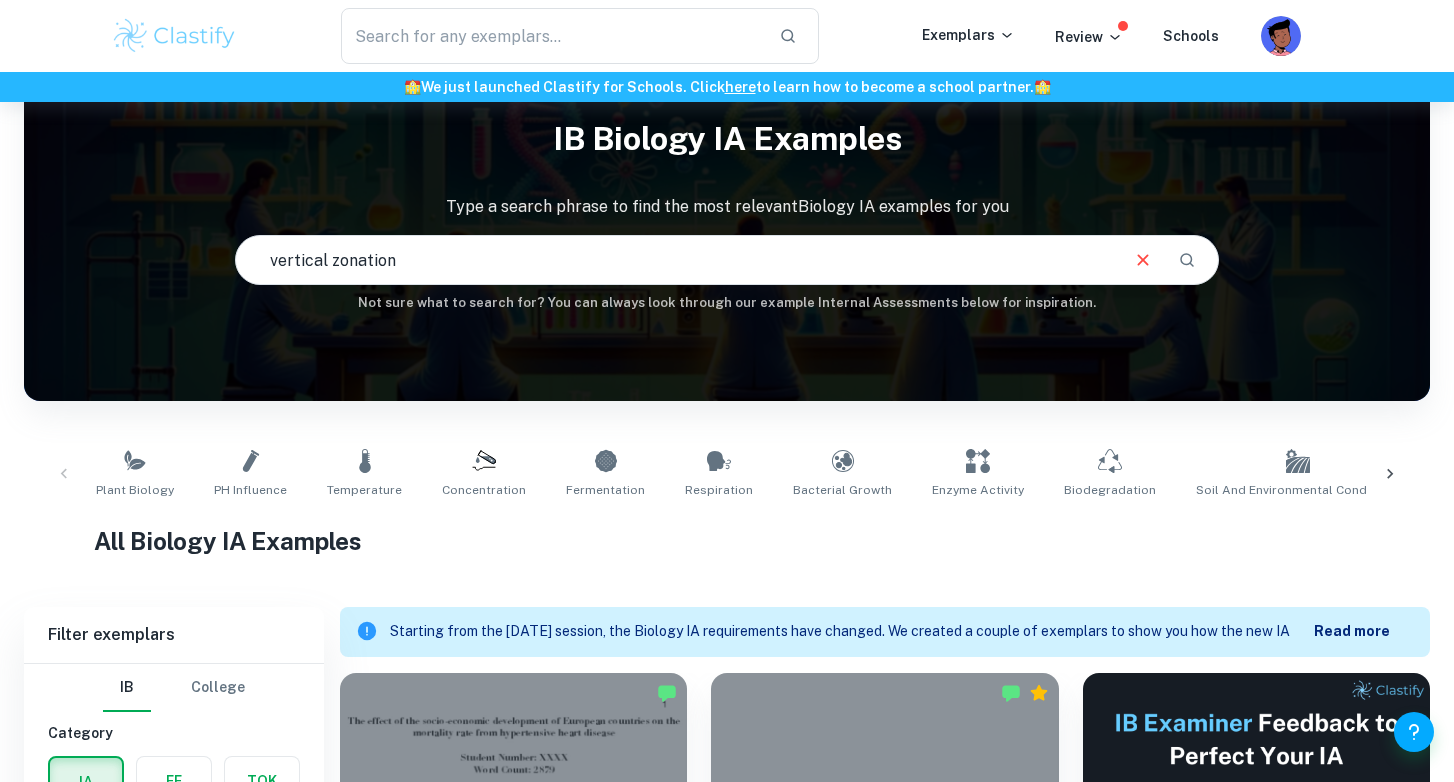type on "vertical zonation" 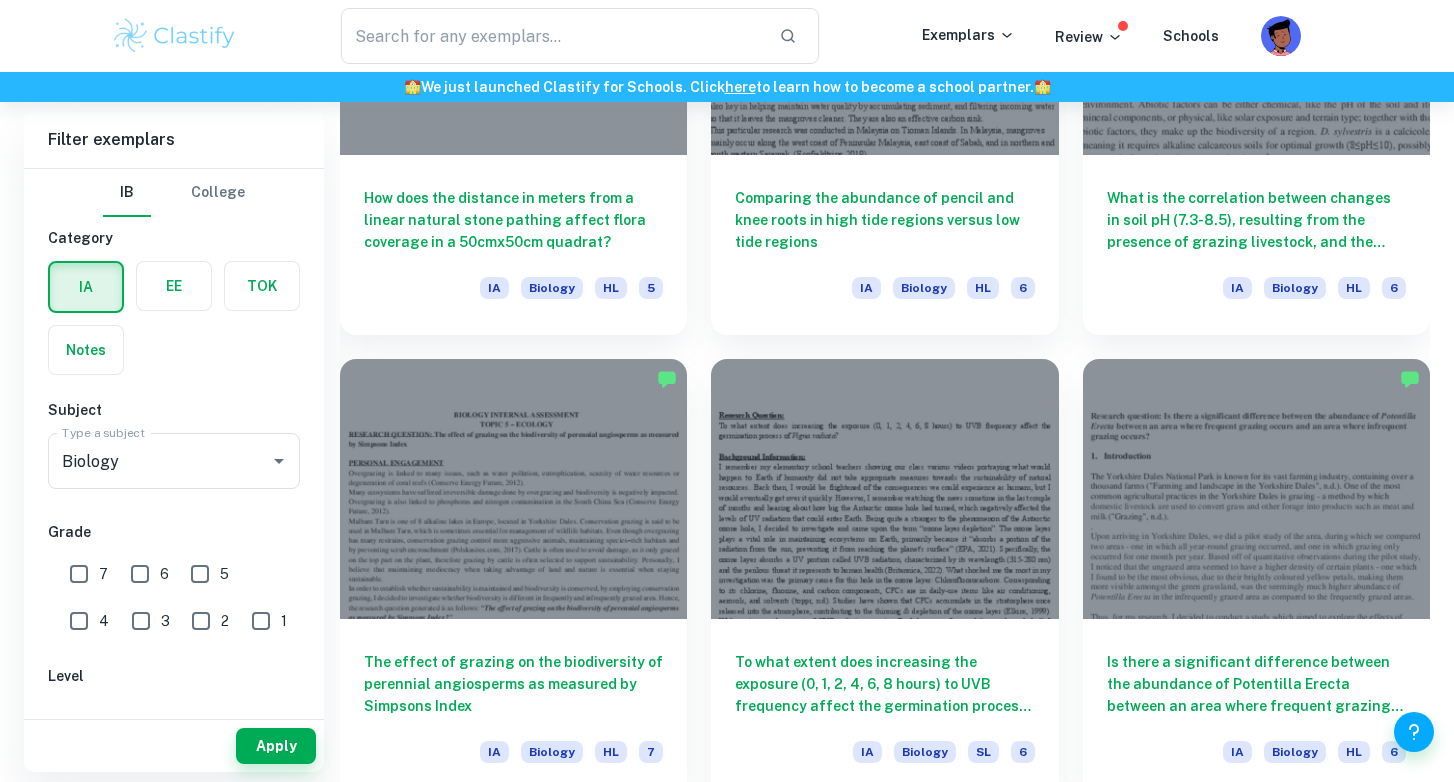 scroll, scrollTop: 1389, scrollLeft: 0, axis: vertical 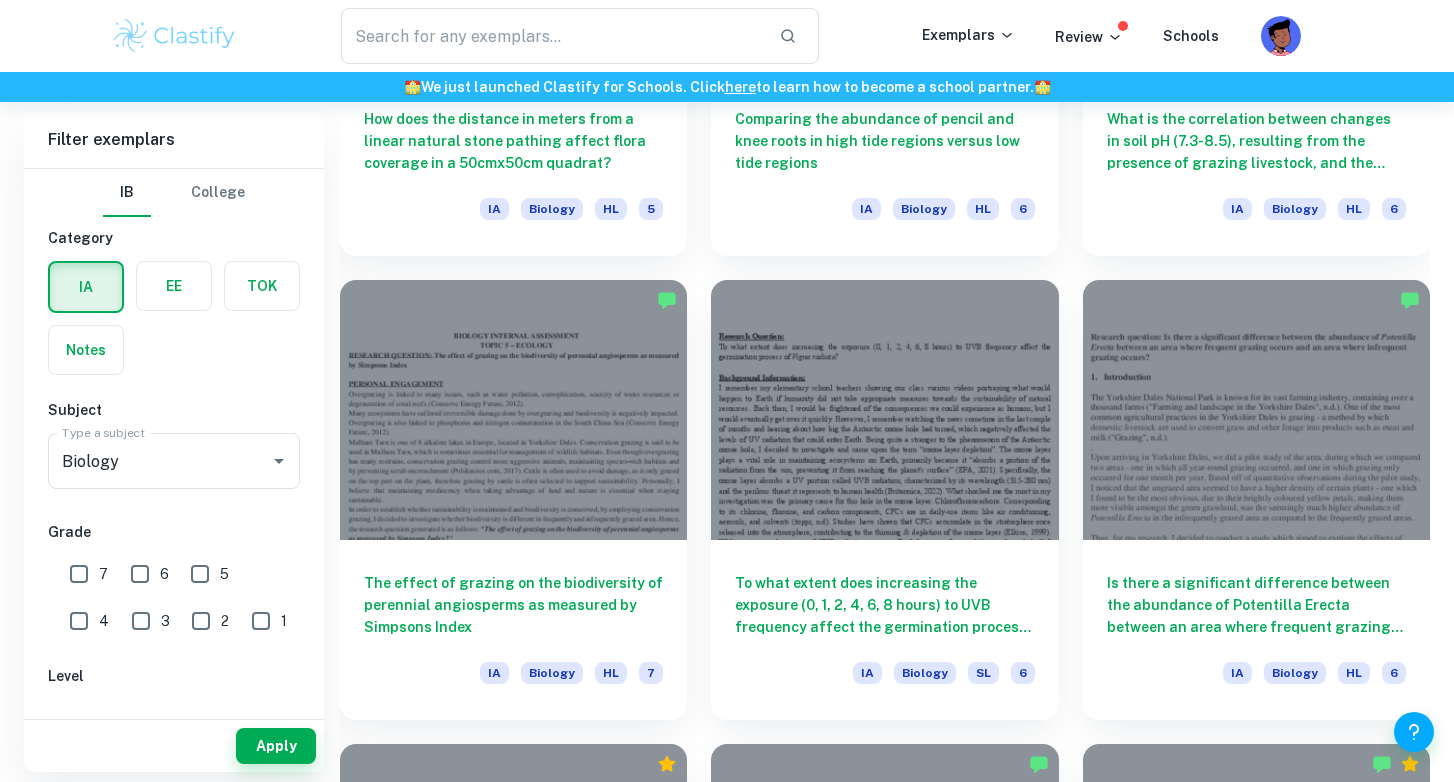 click on "To what extent does increasing the exposure (0, 1, 2, 4, 6, 8 hours) to UVB frequency affect the germination process of Vigna radiata? IA Biology SL 6" at bounding box center [872, 488] 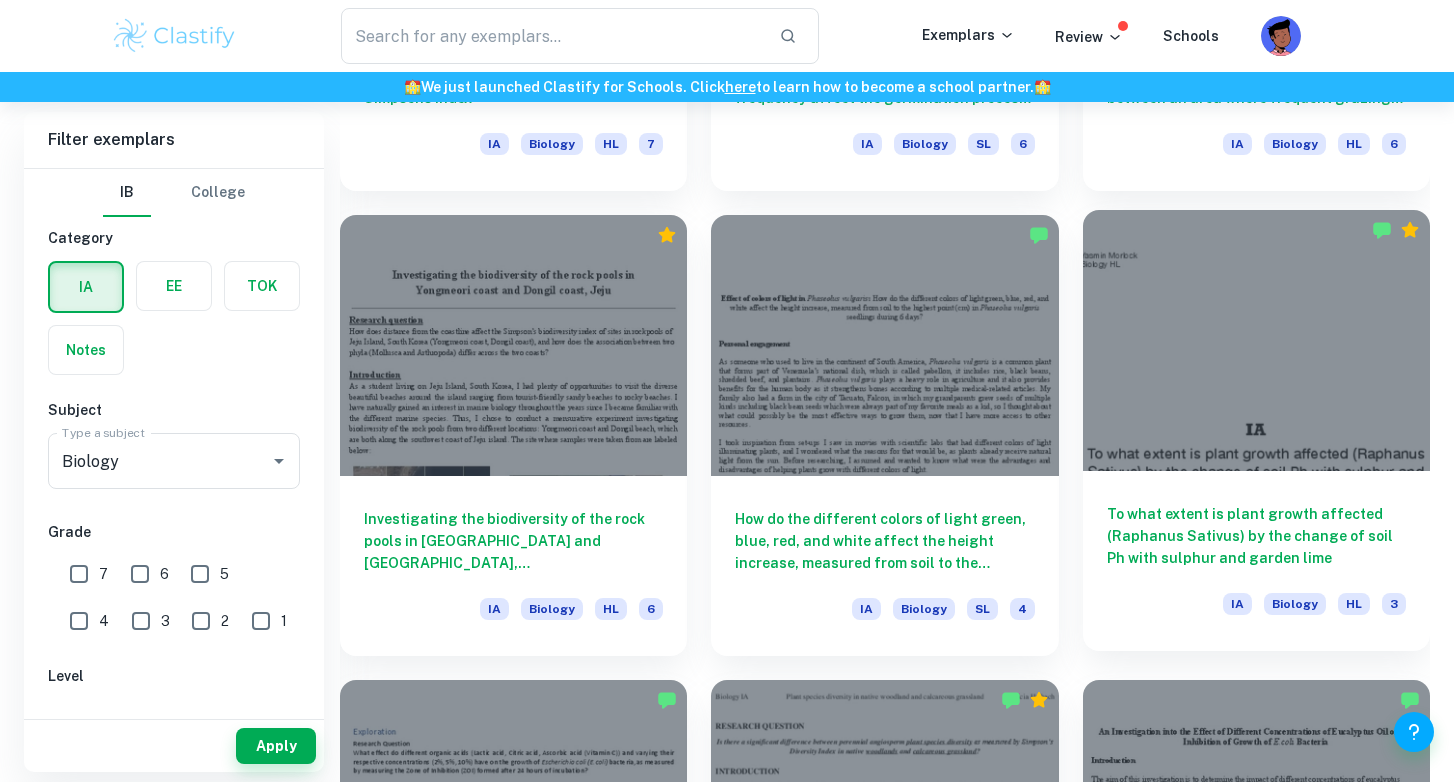 scroll, scrollTop: 1914, scrollLeft: 0, axis: vertical 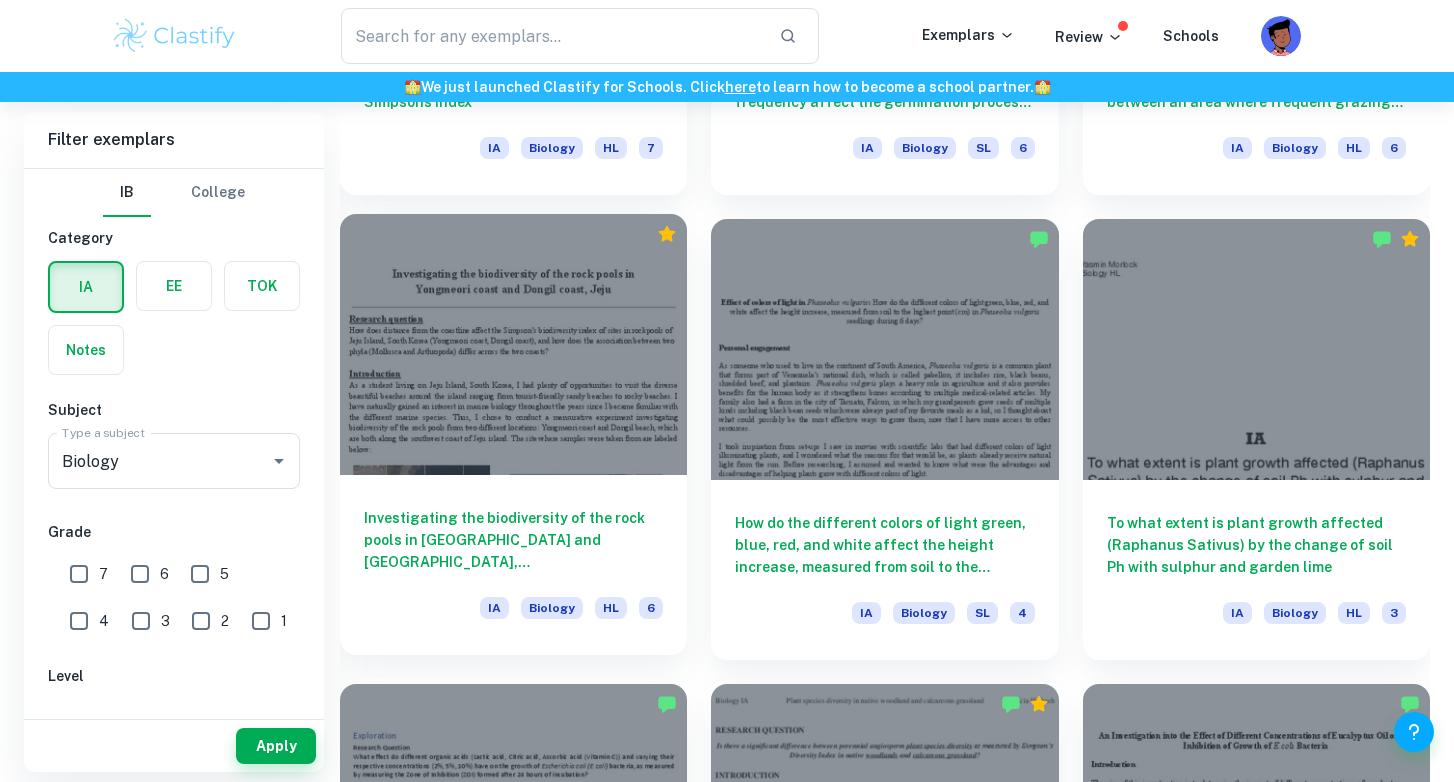 click on "Investigating the biodiversity of the rock pools in [GEOGRAPHIC_DATA] and [GEOGRAPHIC_DATA], [GEOGRAPHIC_DATA]" at bounding box center (513, 540) 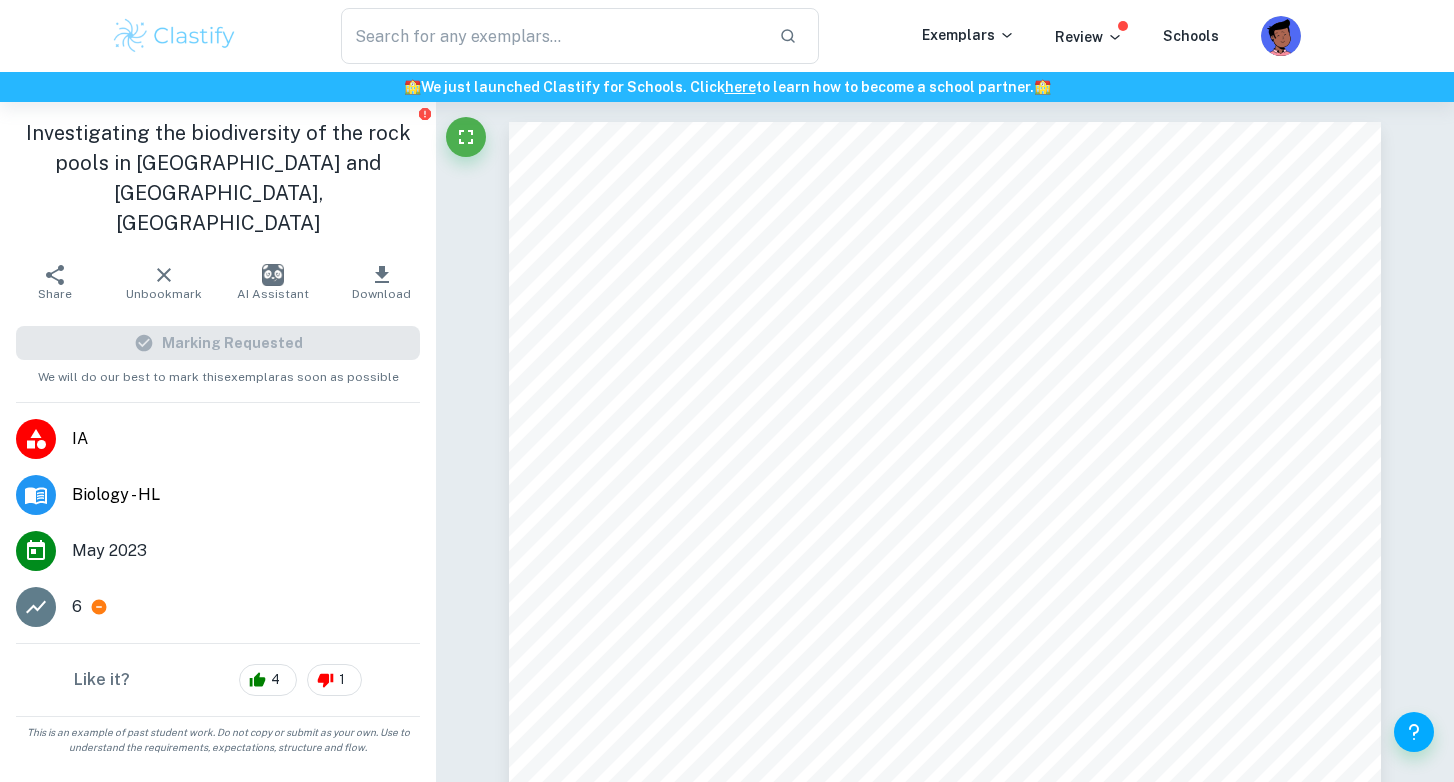 click at bounding box center [273, 275] 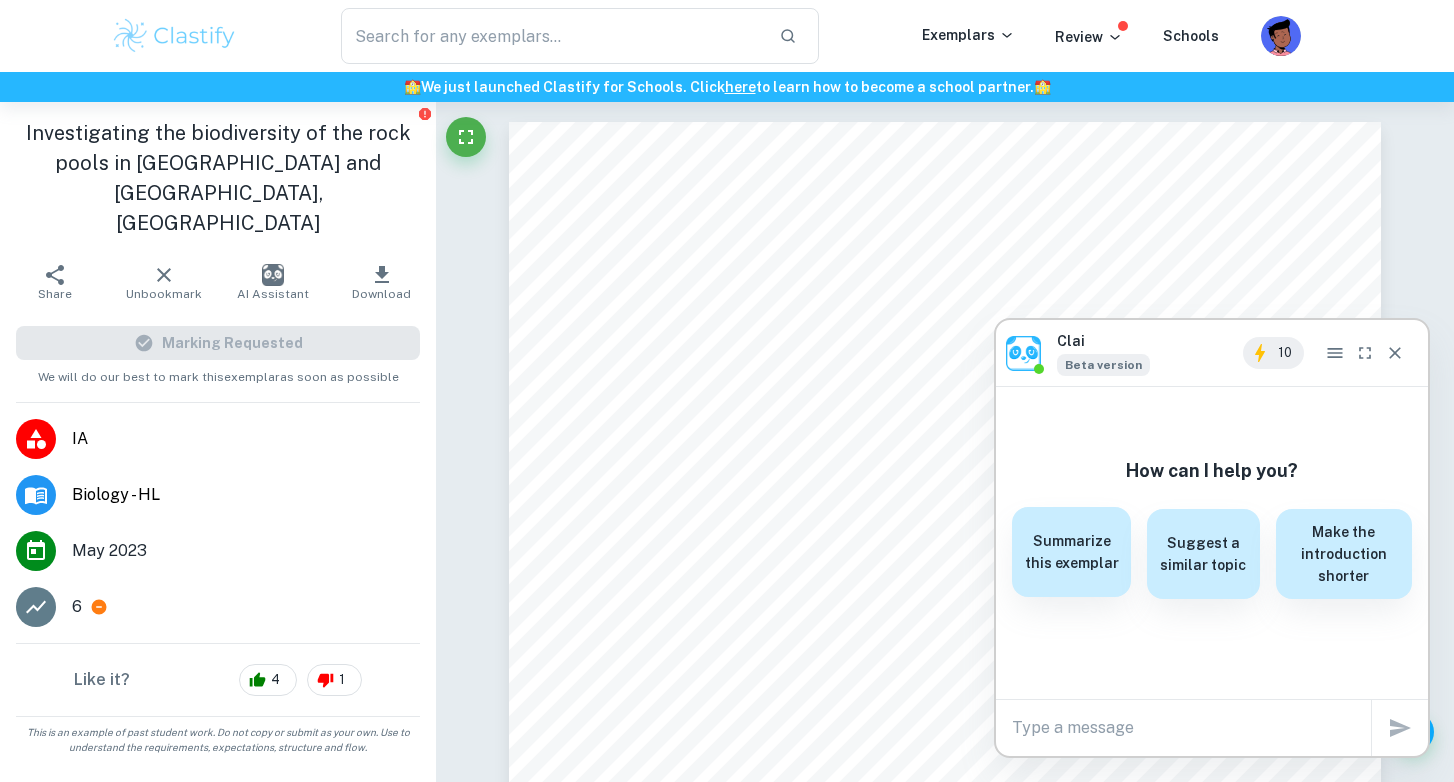 click on "Summarize this exemplar" at bounding box center (1071, 552) 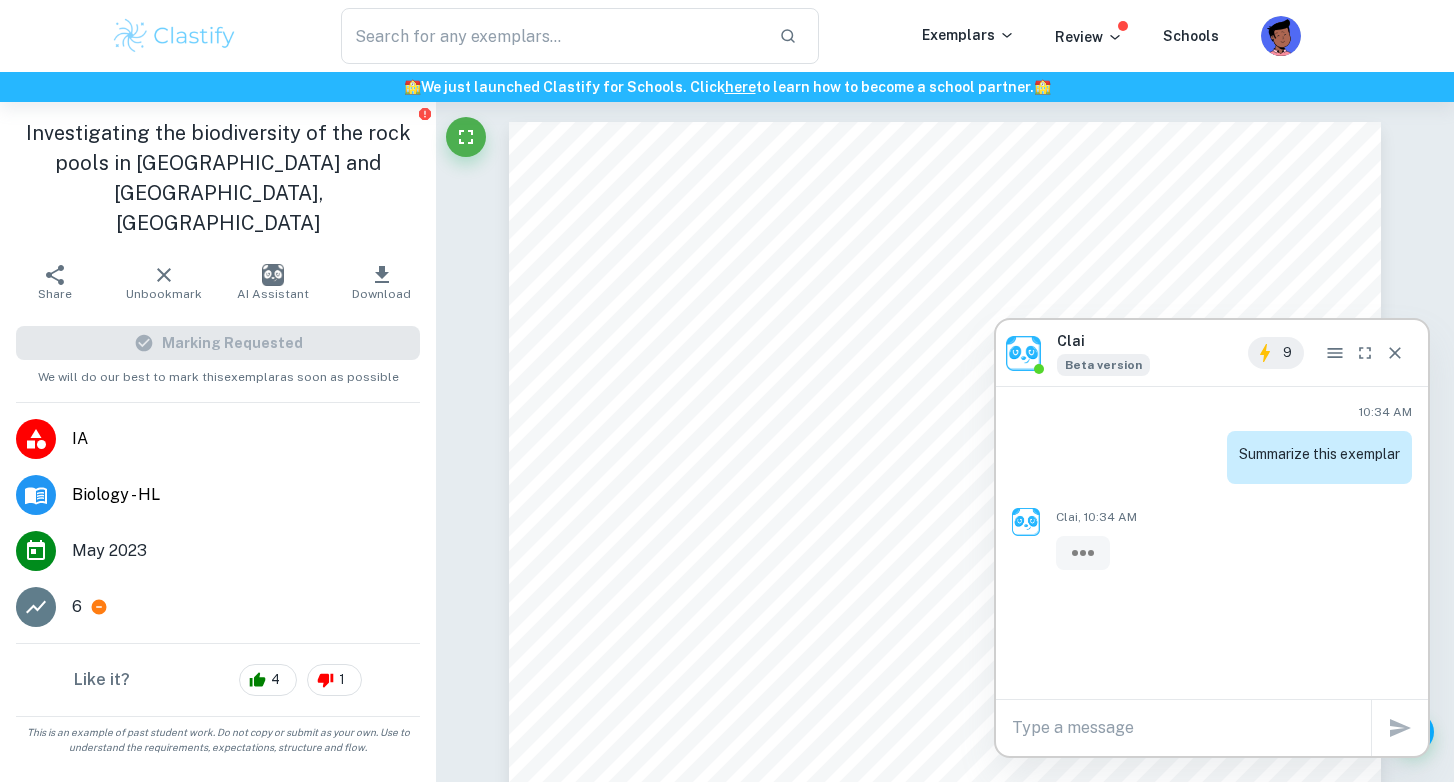 scroll, scrollTop: 0, scrollLeft: 0, axis: both 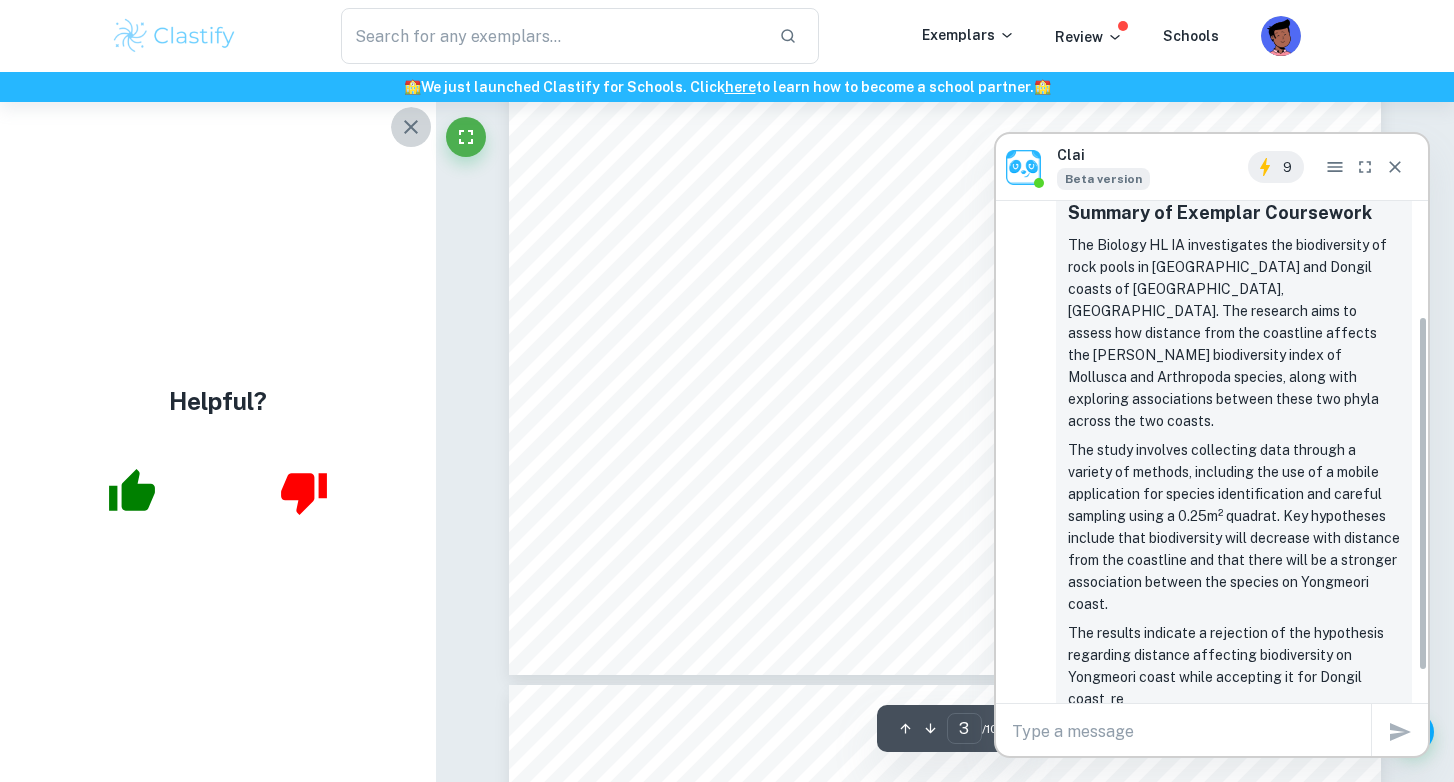 click at bounding box center (411, 127) 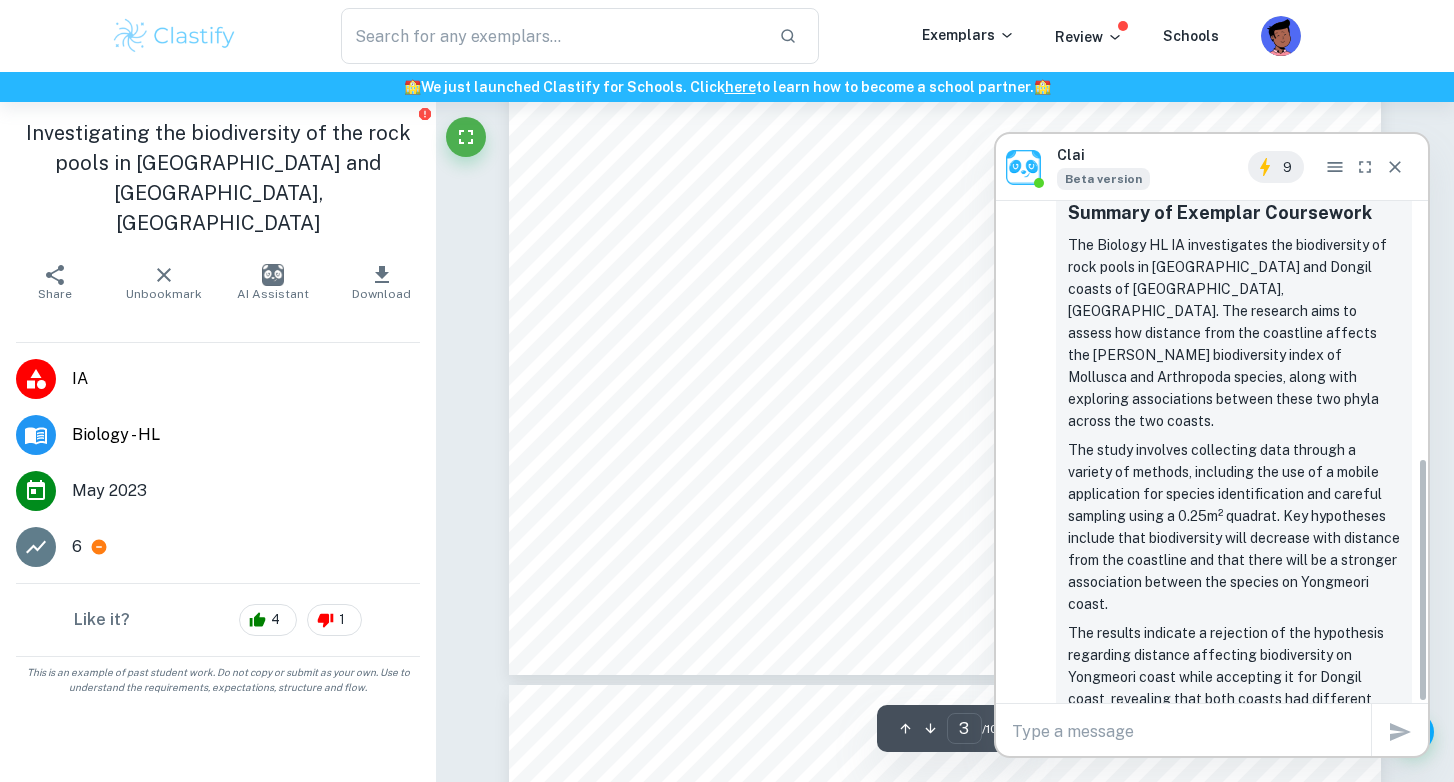 scroll, scrollTop: 529, scrollLeft: 0, axis: vertical 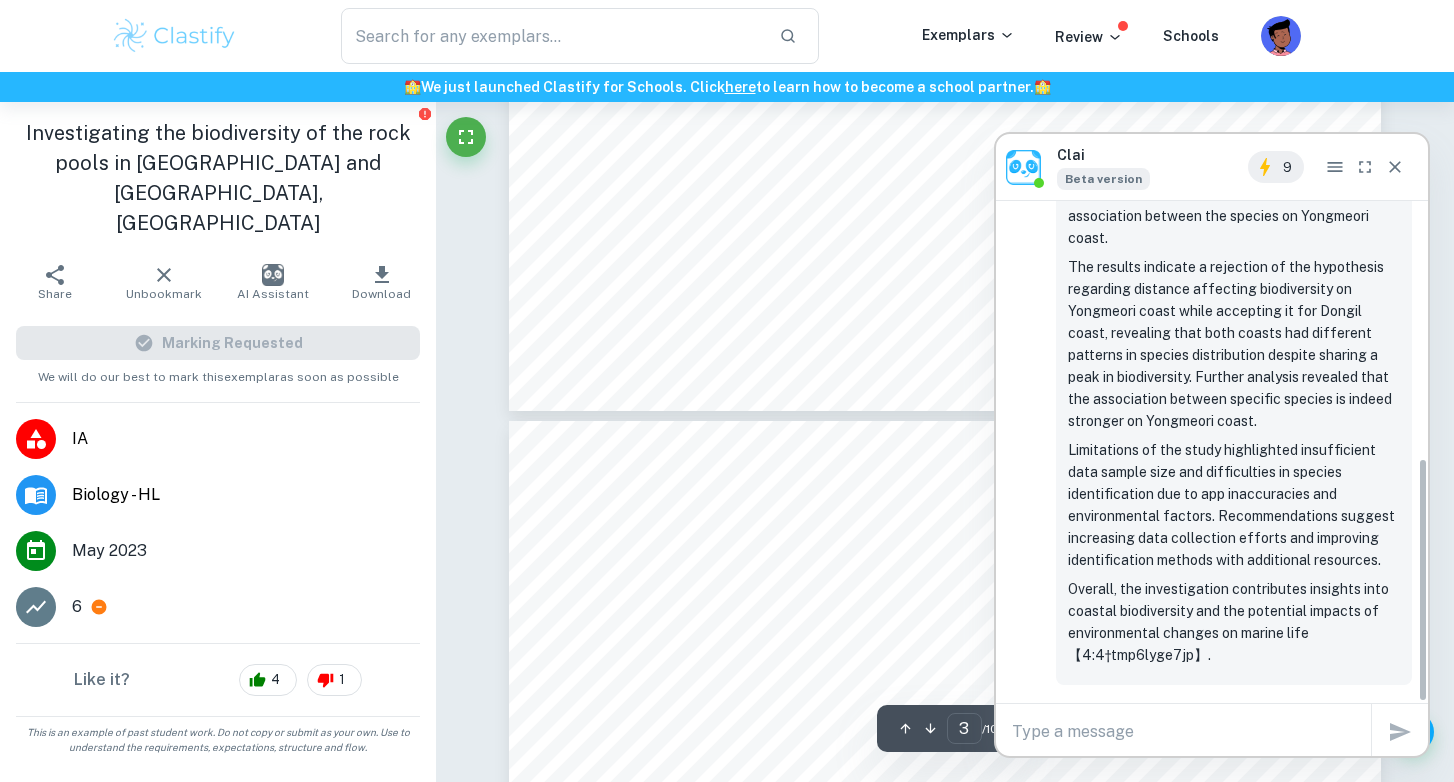 type on "4" 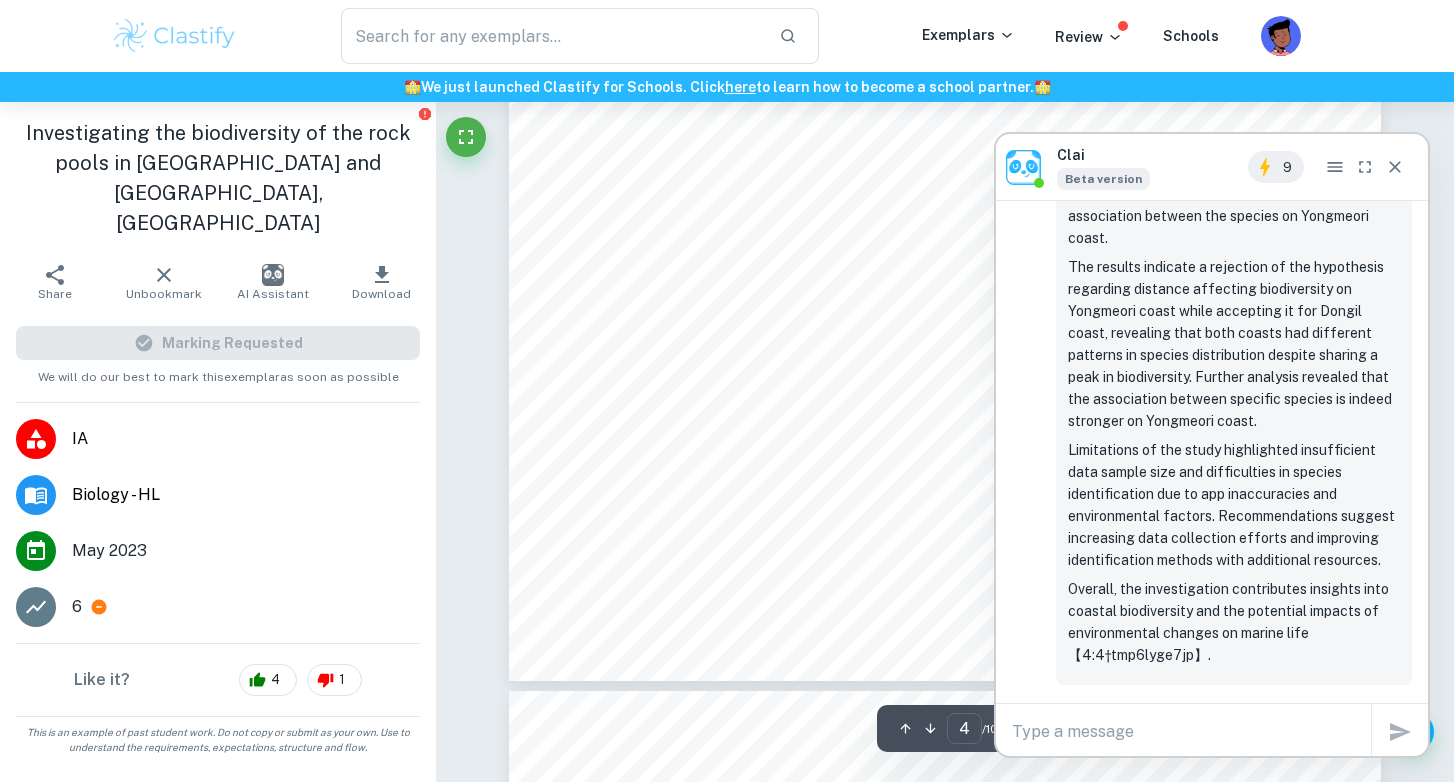 scroll, scrollTop: 4538, scrollLeft: 0, axis: vertical 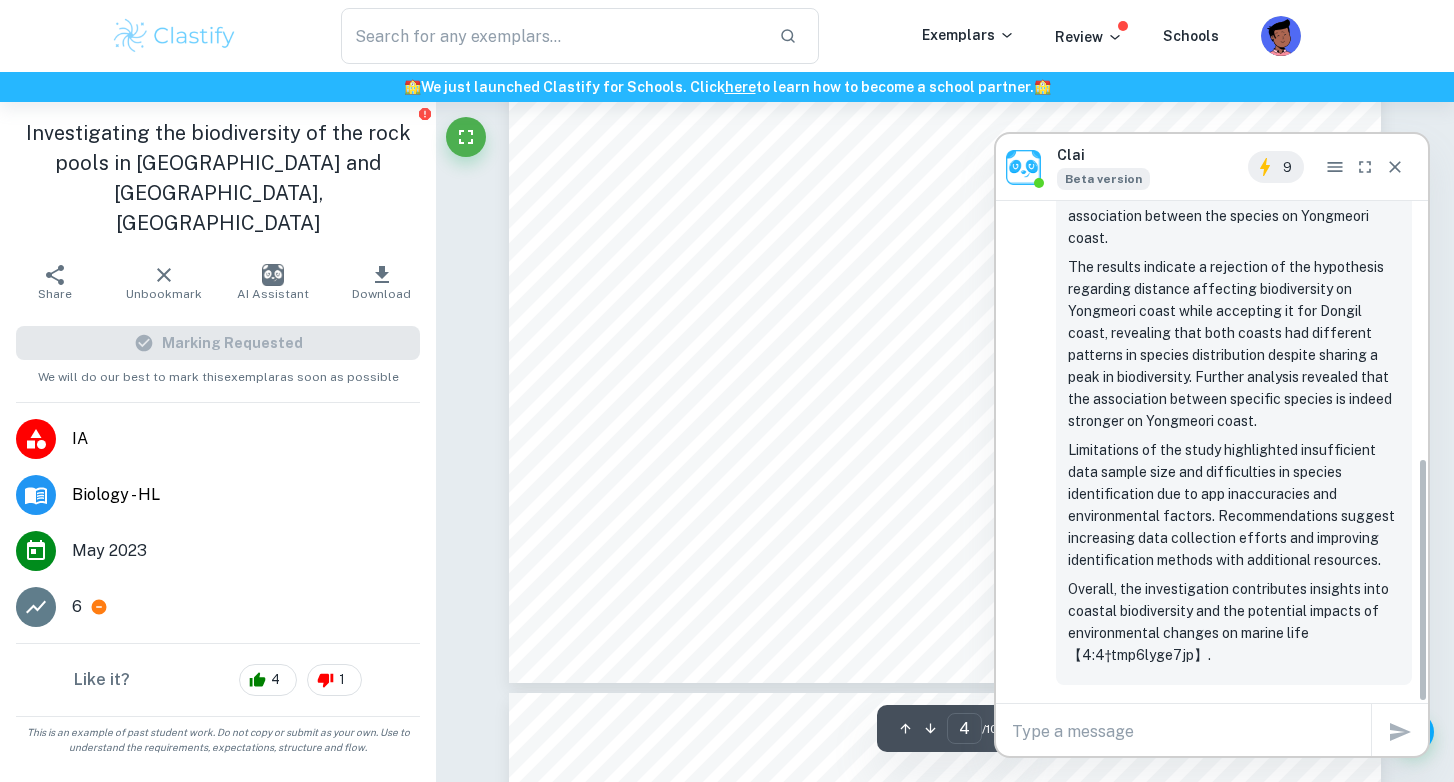 click at bounding box center (1191, 731) 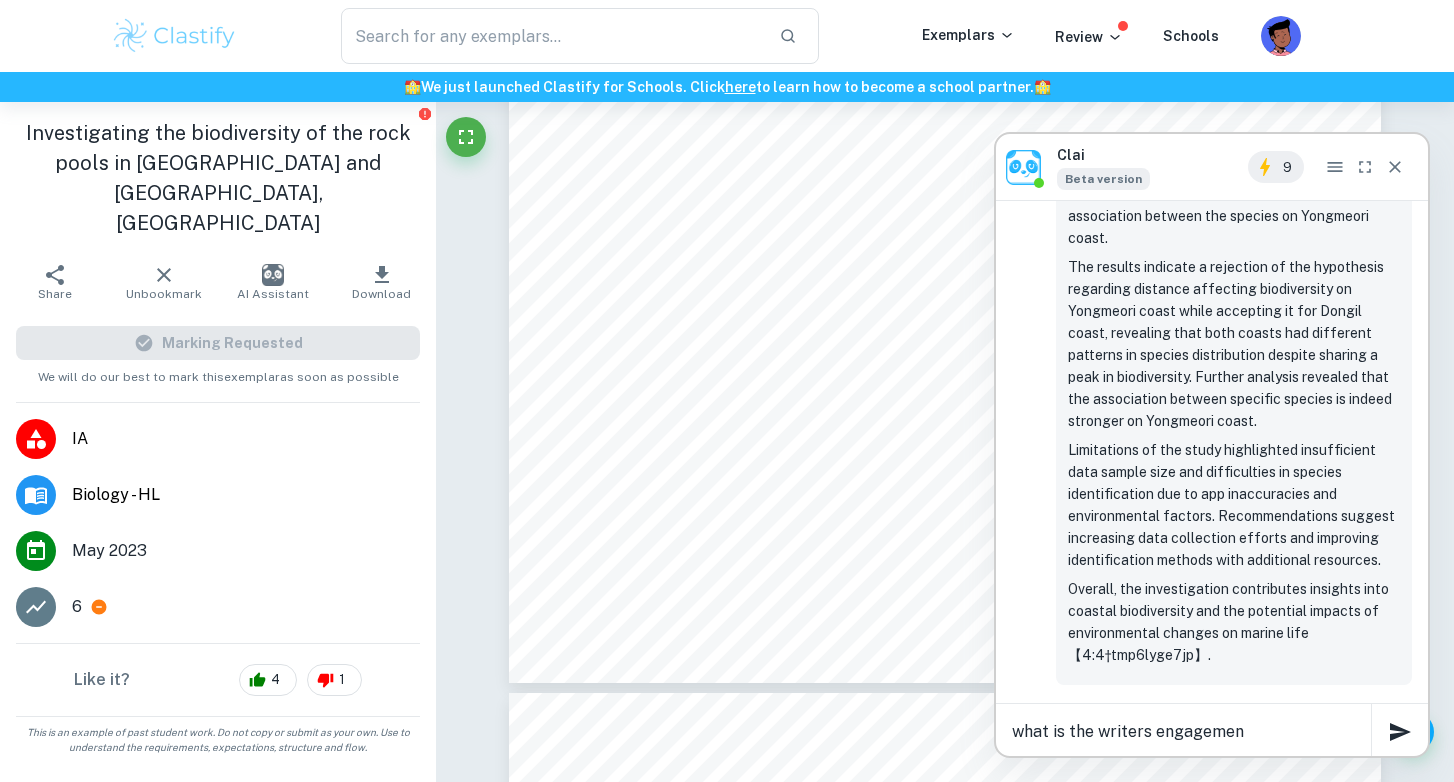type on "what is the writers engagement" 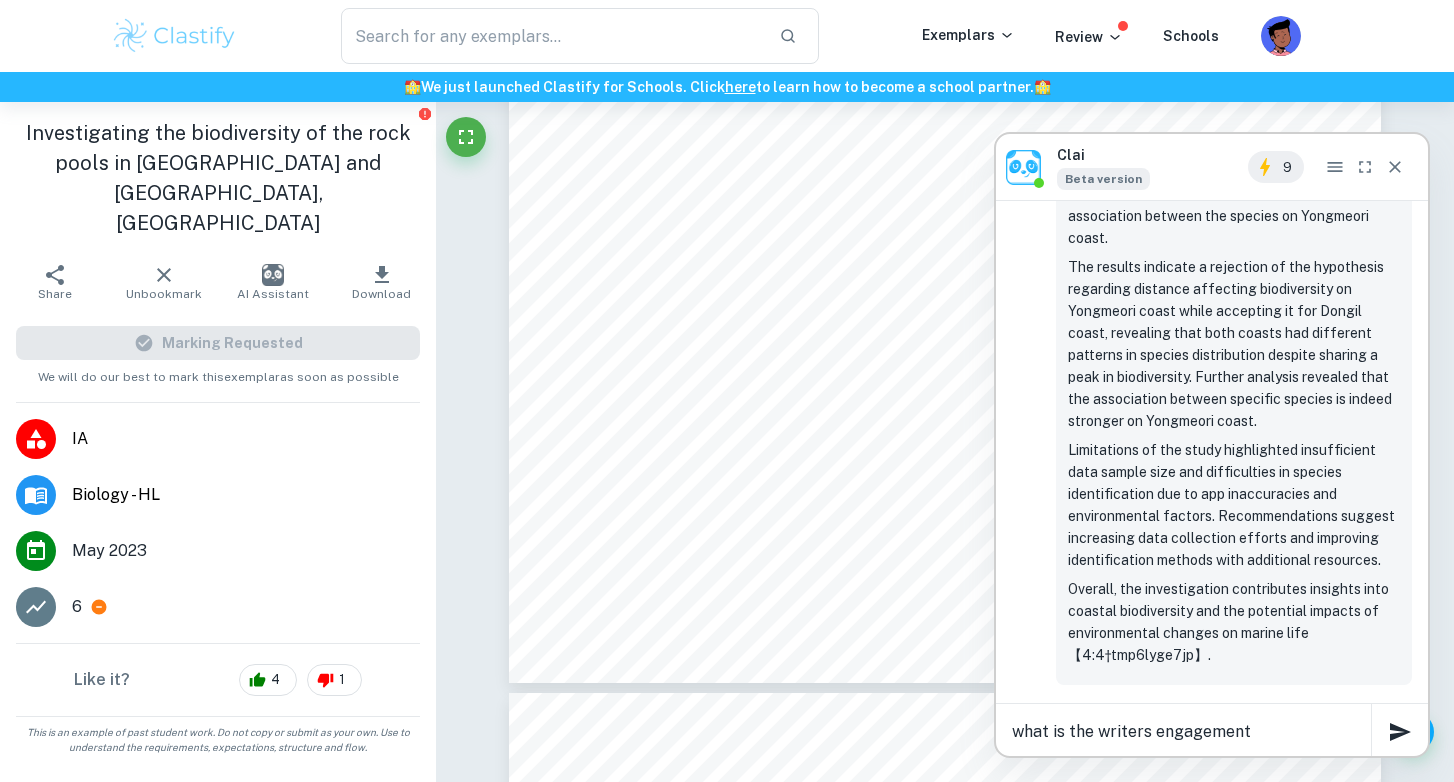 type 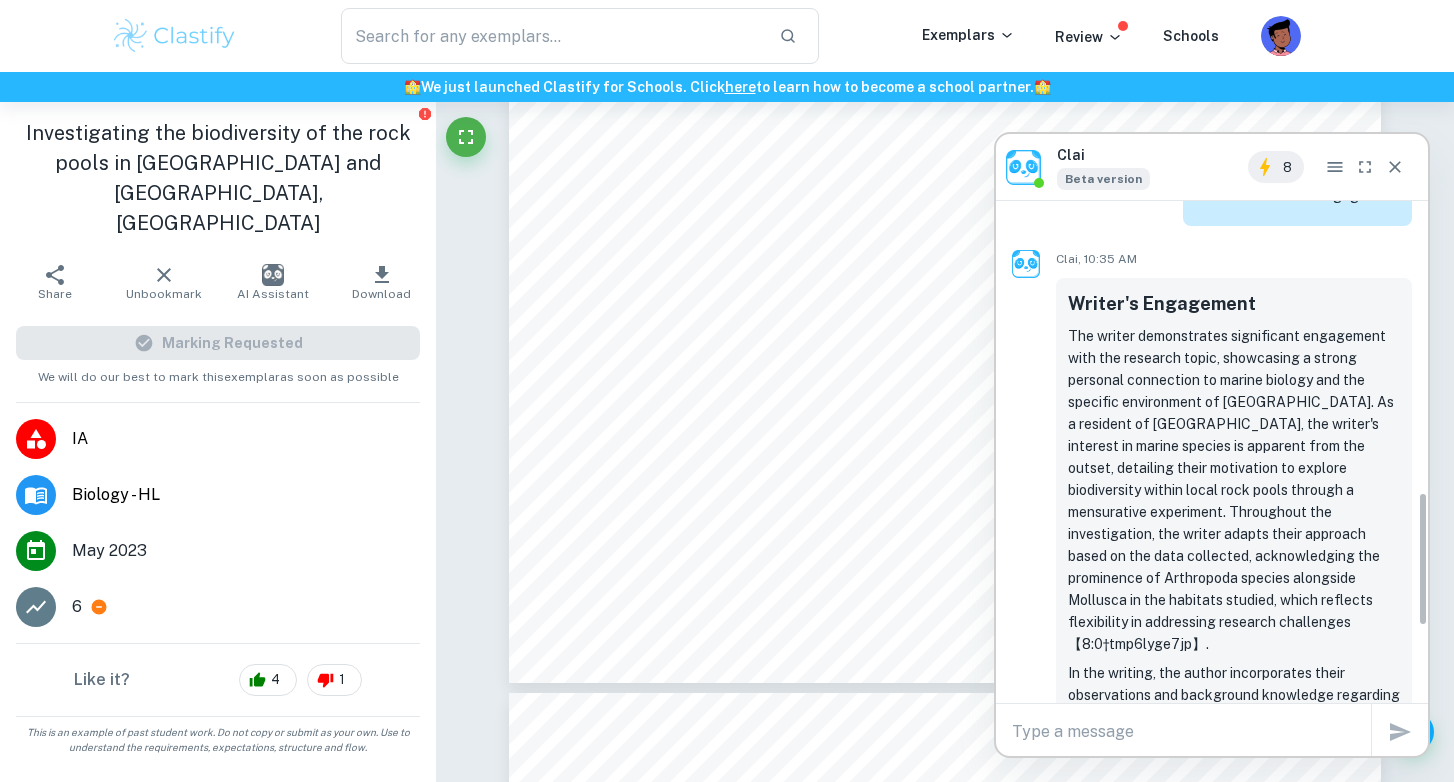 scroll, scrollTop: 1088, scrollLeft: 0, axis: vertical 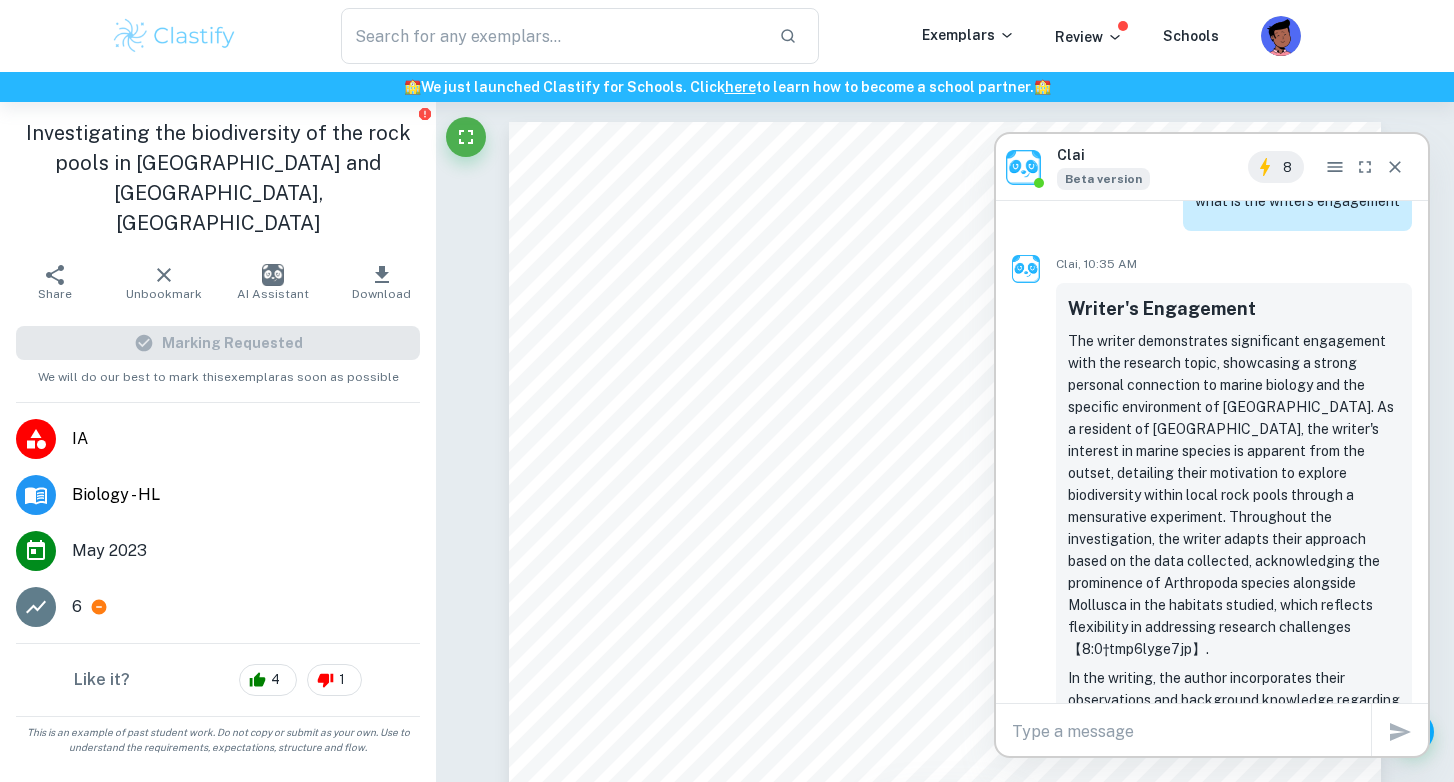 click at bounding box center [1395, 167] 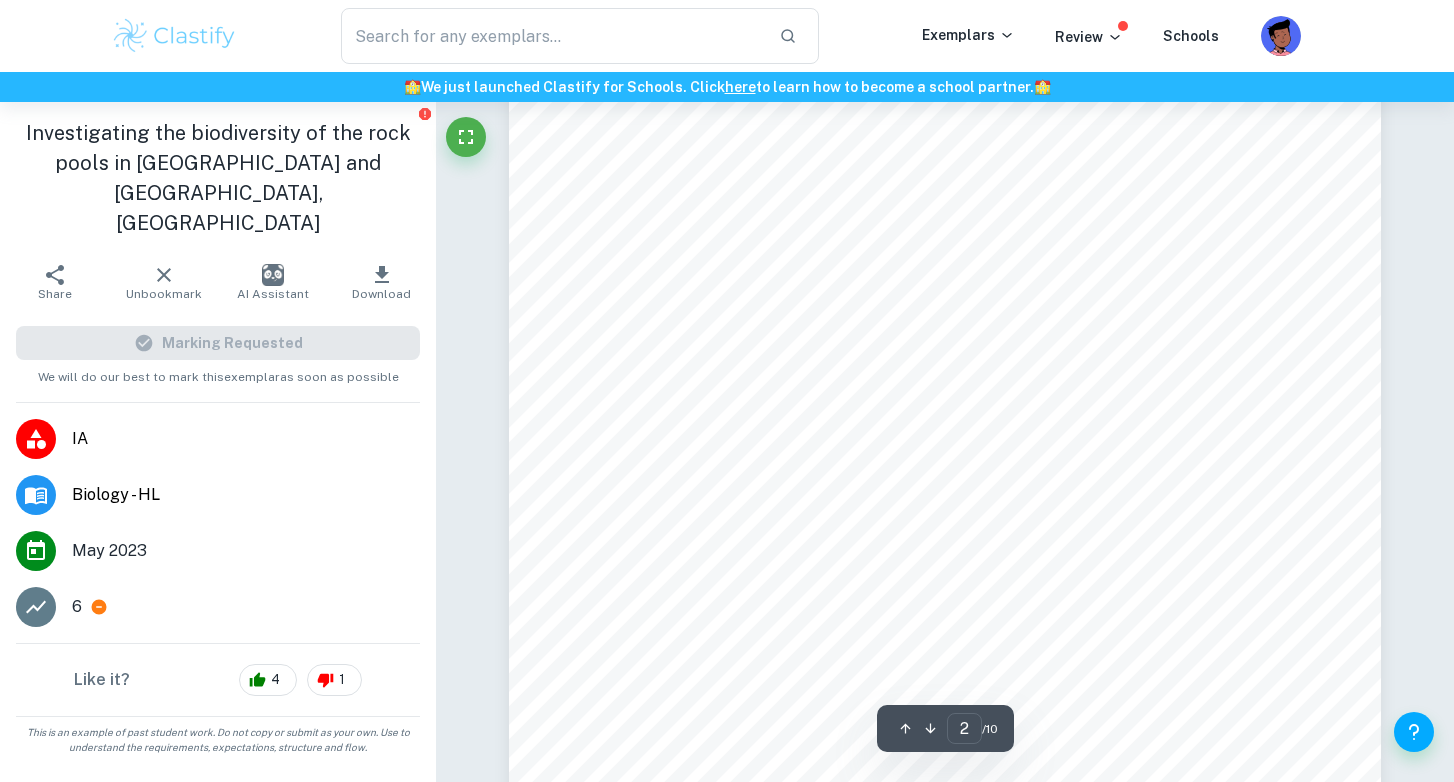 scroll, scrollTop: 1222, scrollLeft: 0, axis: vertical 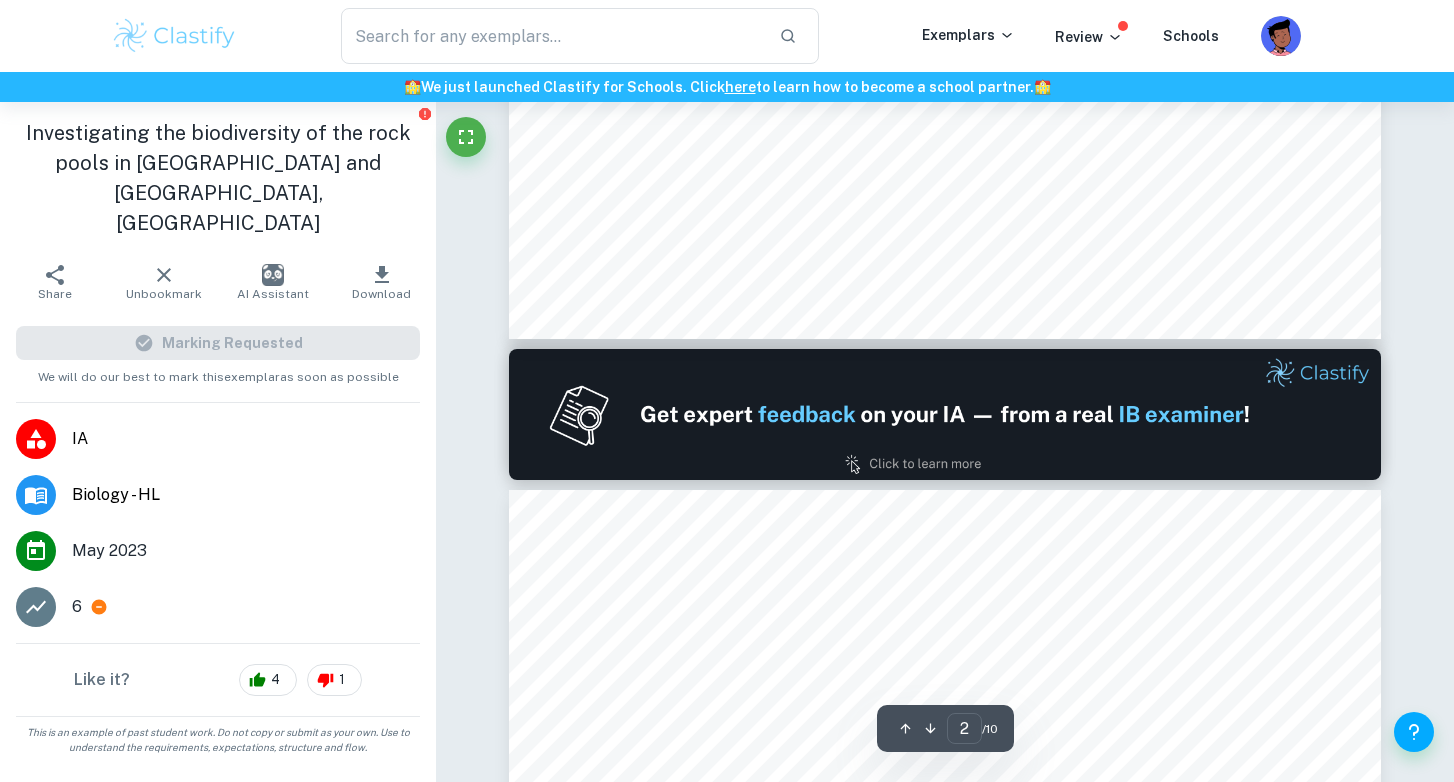 type on "1" 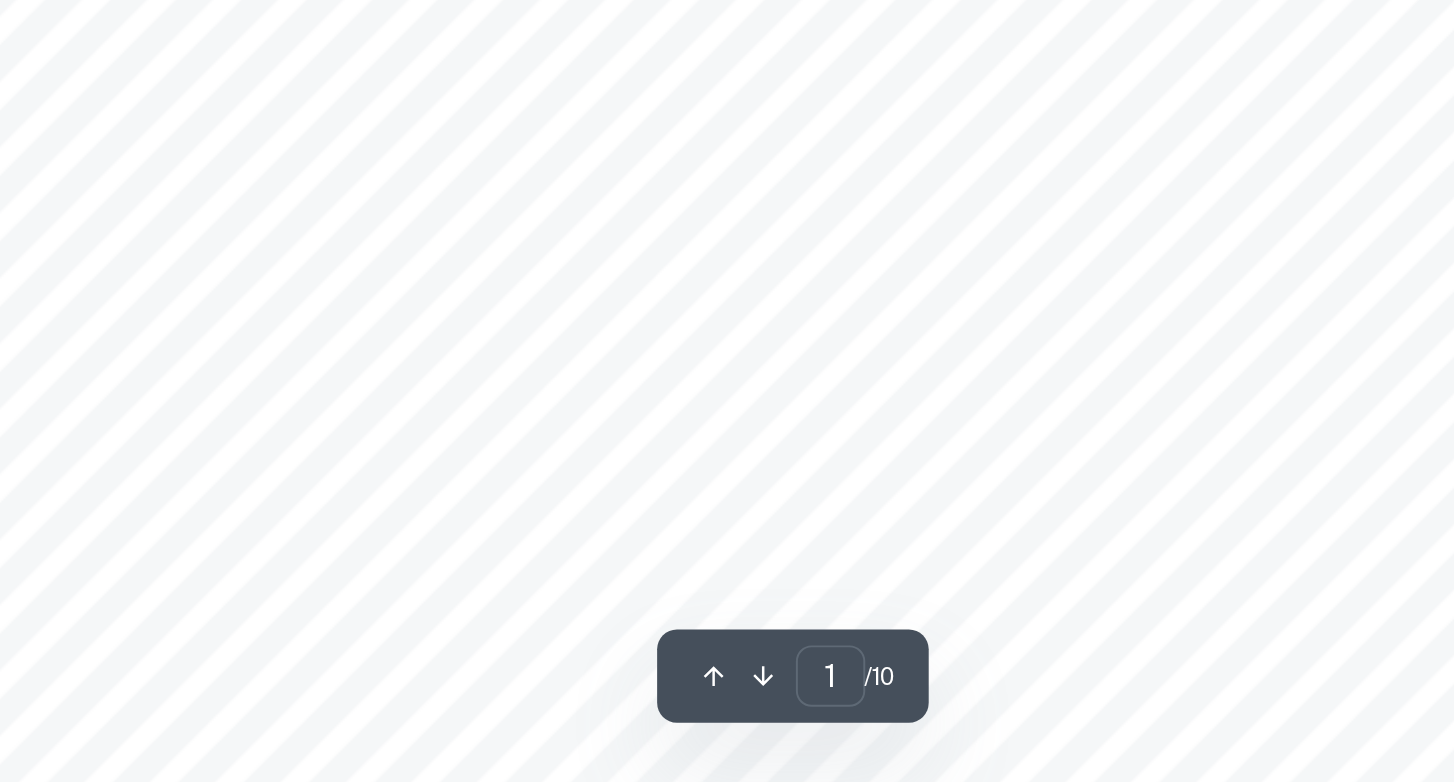 scroll, scrollTop: 71, scrollLeft: 0, axis: vertical 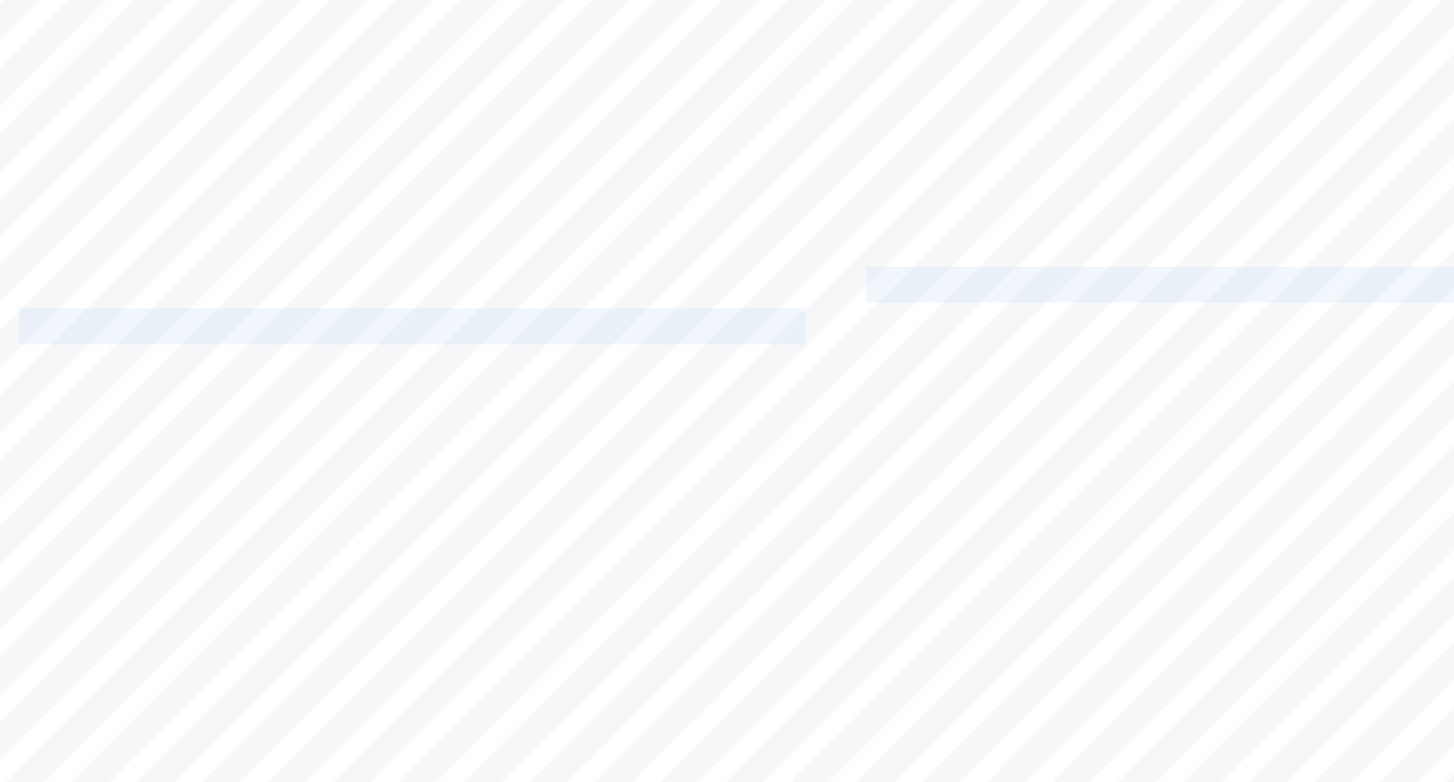 drag, startPoint x: 967, startPoint y: 400, endPoint x: 973, endPoint y: 424, distance: 24.738634 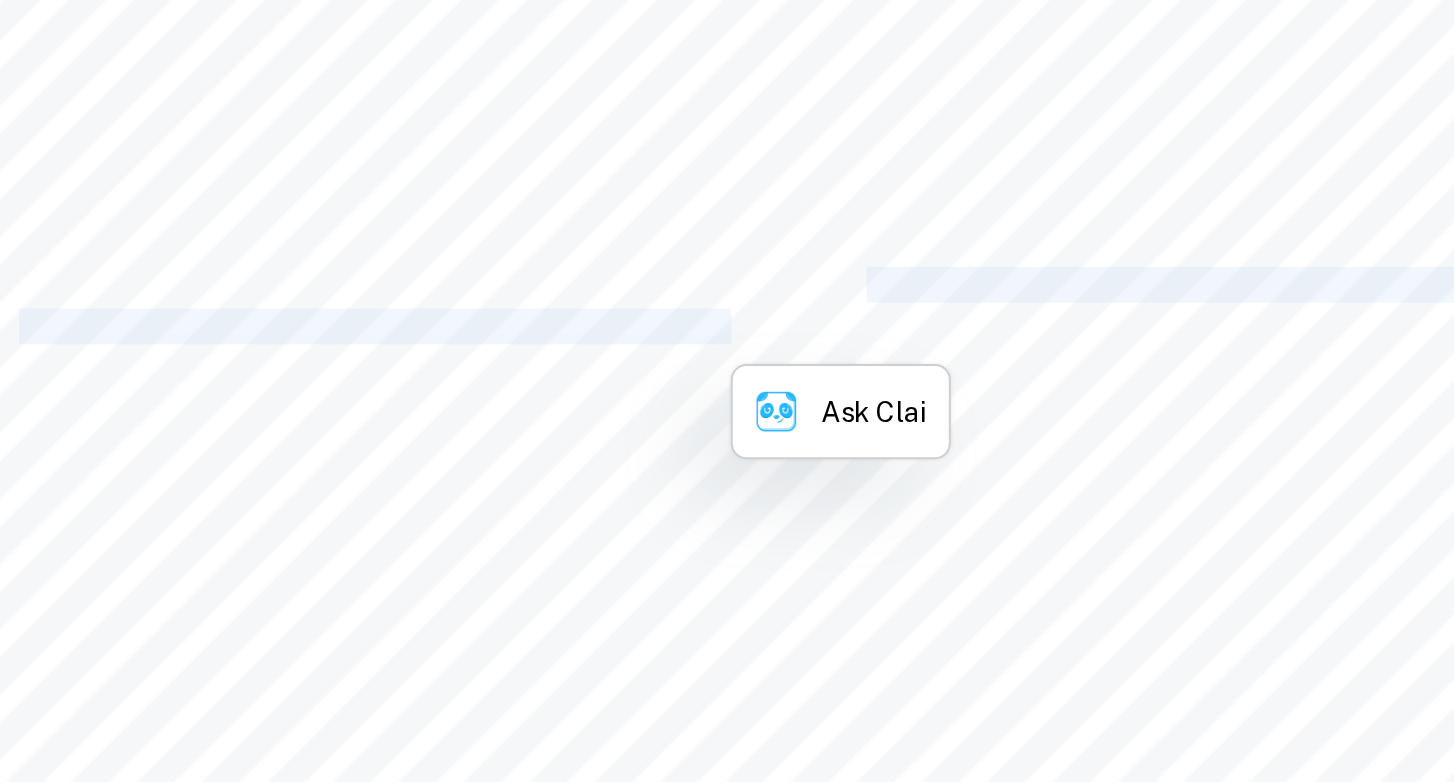 click on "beautiful beaches around the island ranging from tourist-friendly sandy beaches to rocky beaches. I" at bounding box center (985, 416) 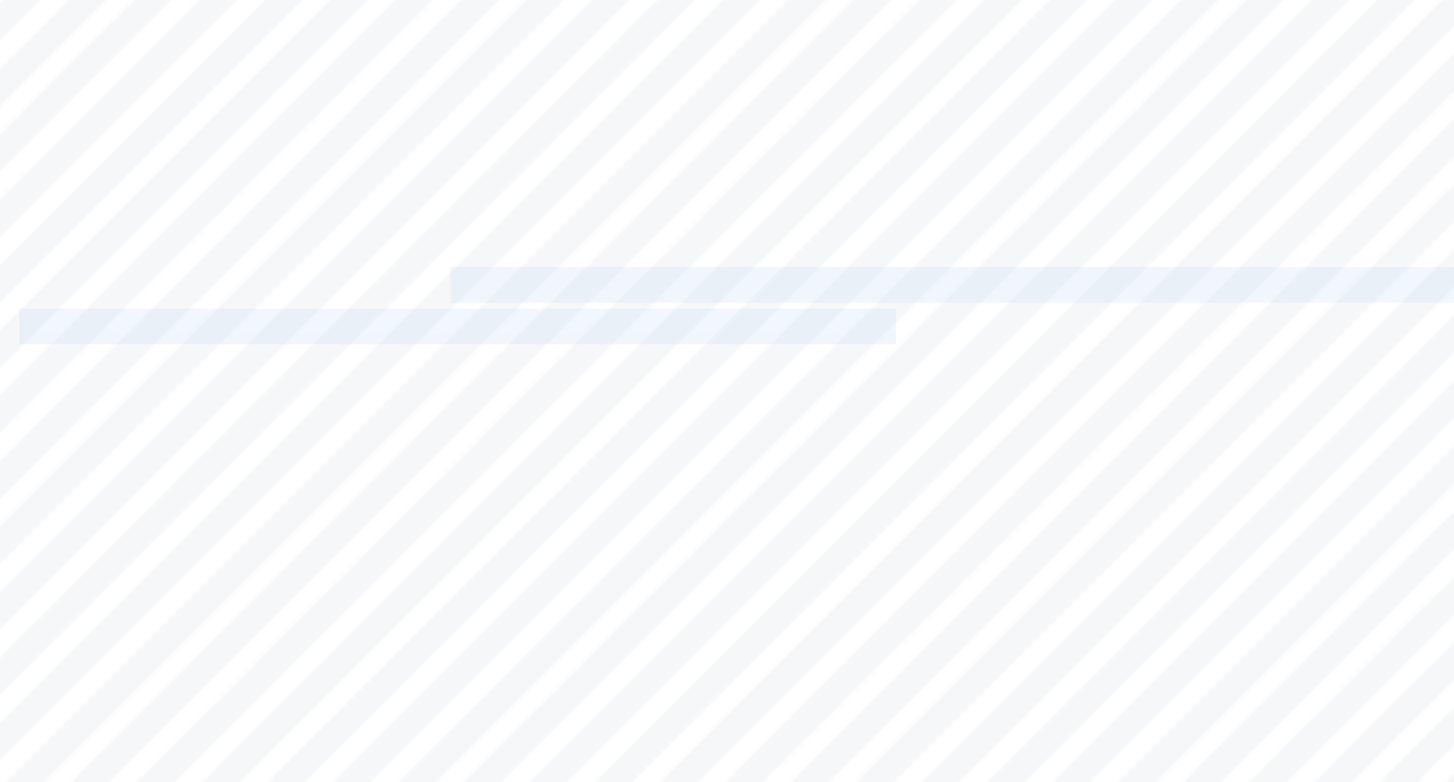 drag, startPoint x: 806, startPoint y: 402, endPoint x: 1086, endPoint y: 419, distance: 280.5156 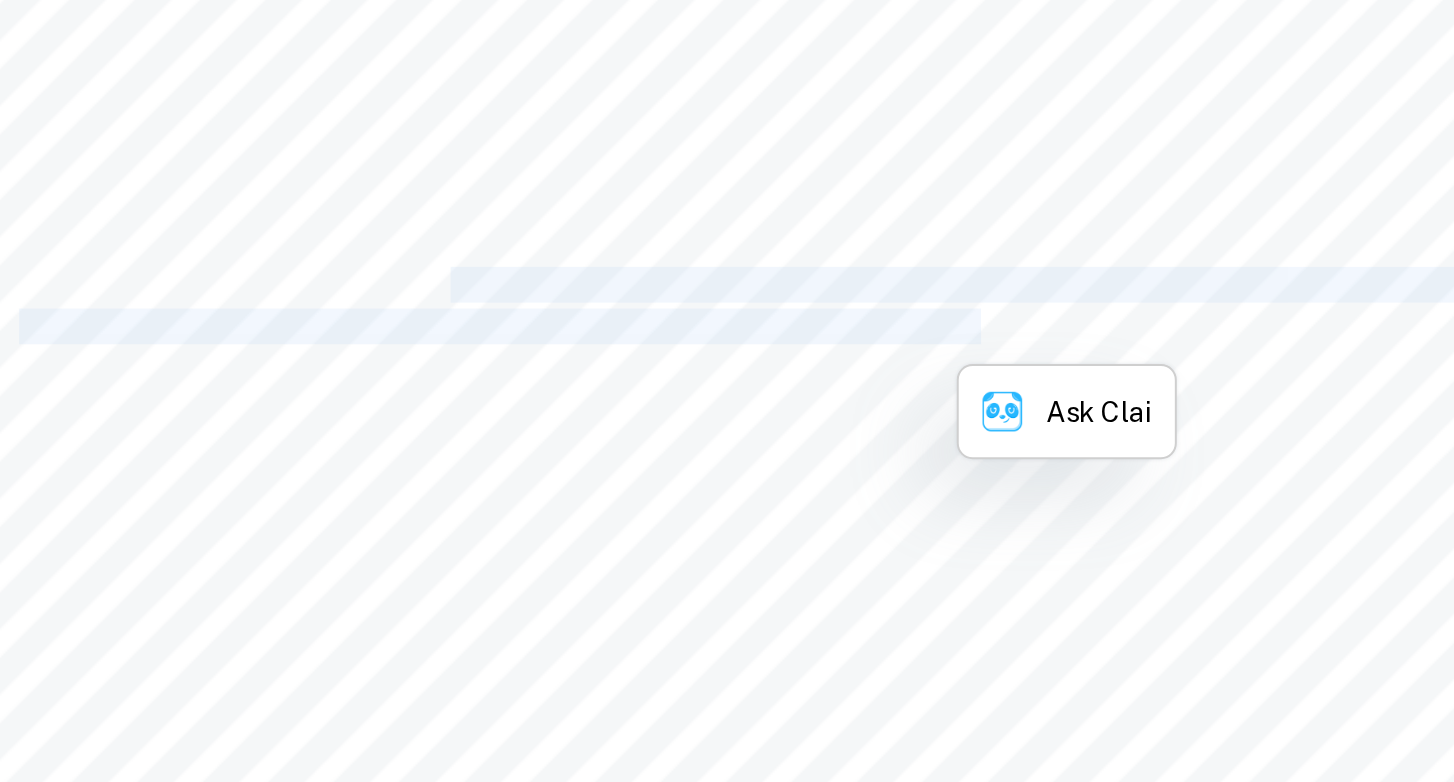 click on "beautiful beaches around the island ranging from tourist-friendly sandy beaches to rocky beaches. I" at bounding box center [985, 416] 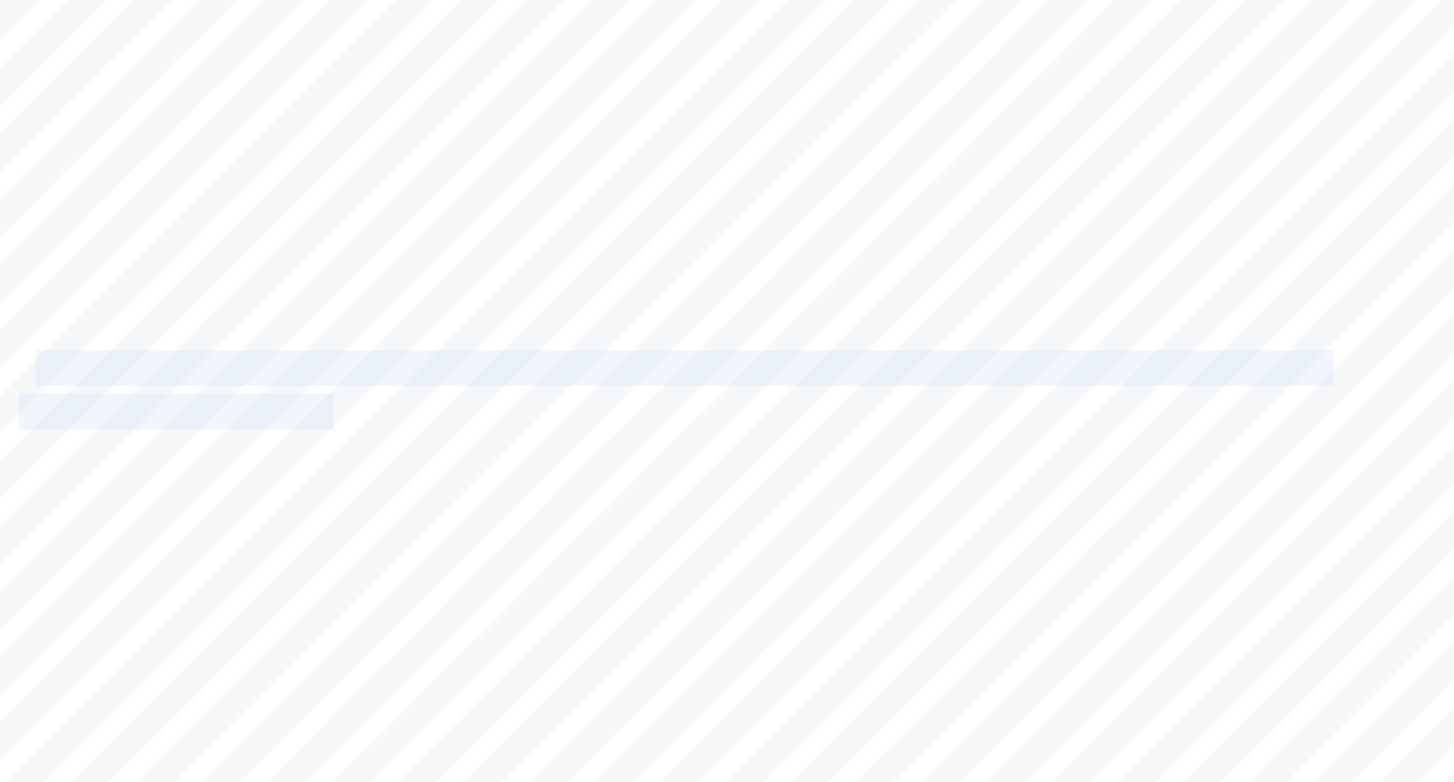 drag, startPoint x: 624, startPoint y: 428, endPoint x: 868, endPoint y: 472, distance: 247.93547 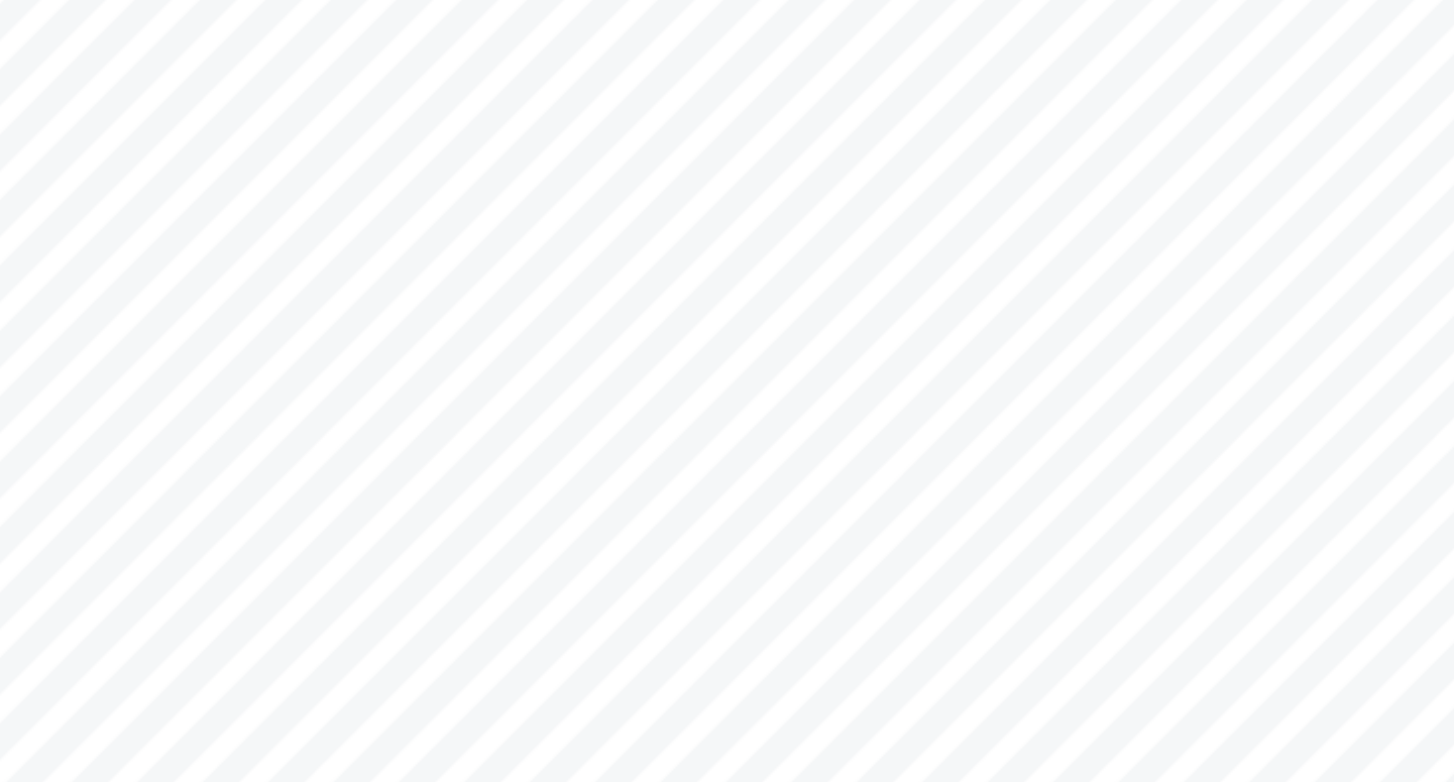click on "biodiversity of the rock pools from two different locations: Yongmeori coast and Dongil beach, which" at bounding box center [1000, 480] 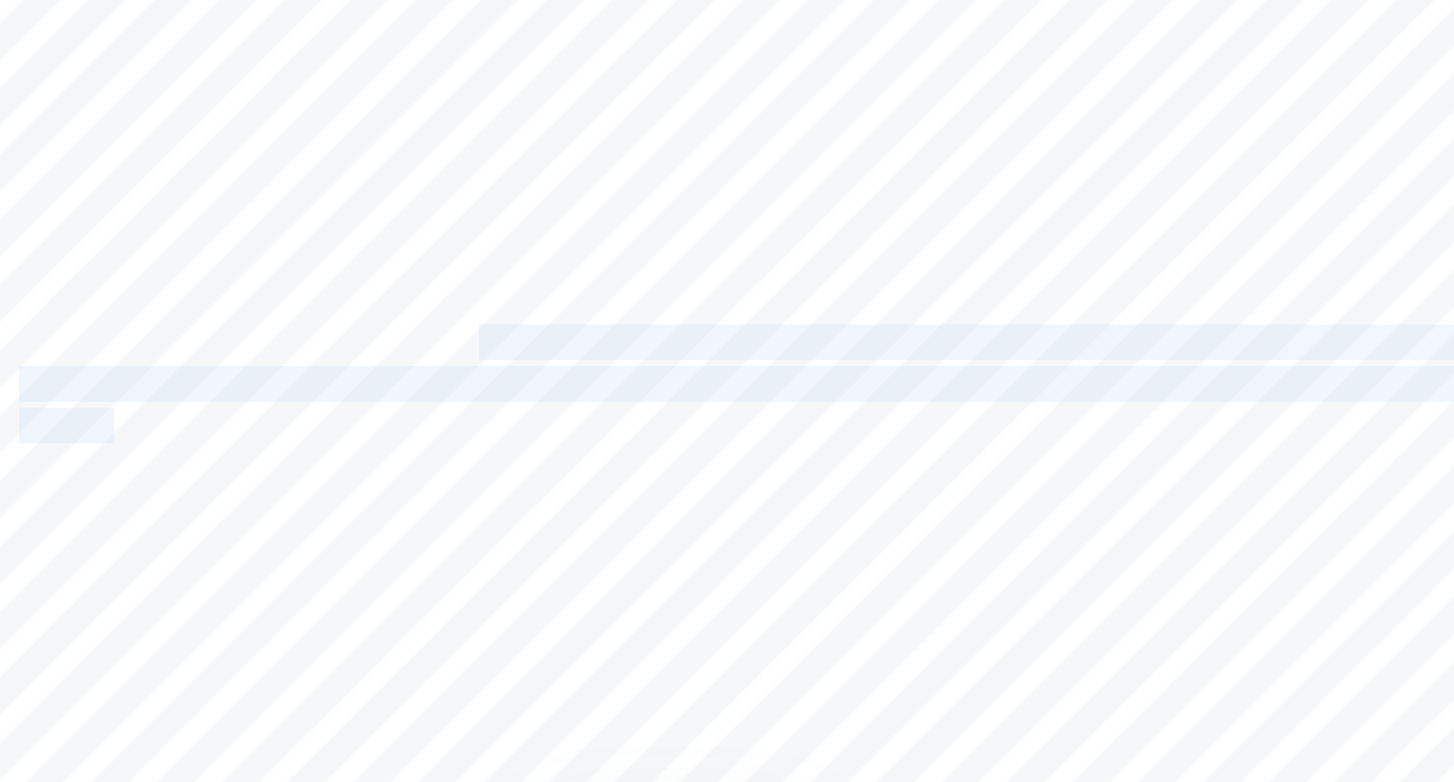 drag, startPoint x: 845, startPoint y: 484, endPoint x: 982, endPoint y: 490, distance: 137.13132 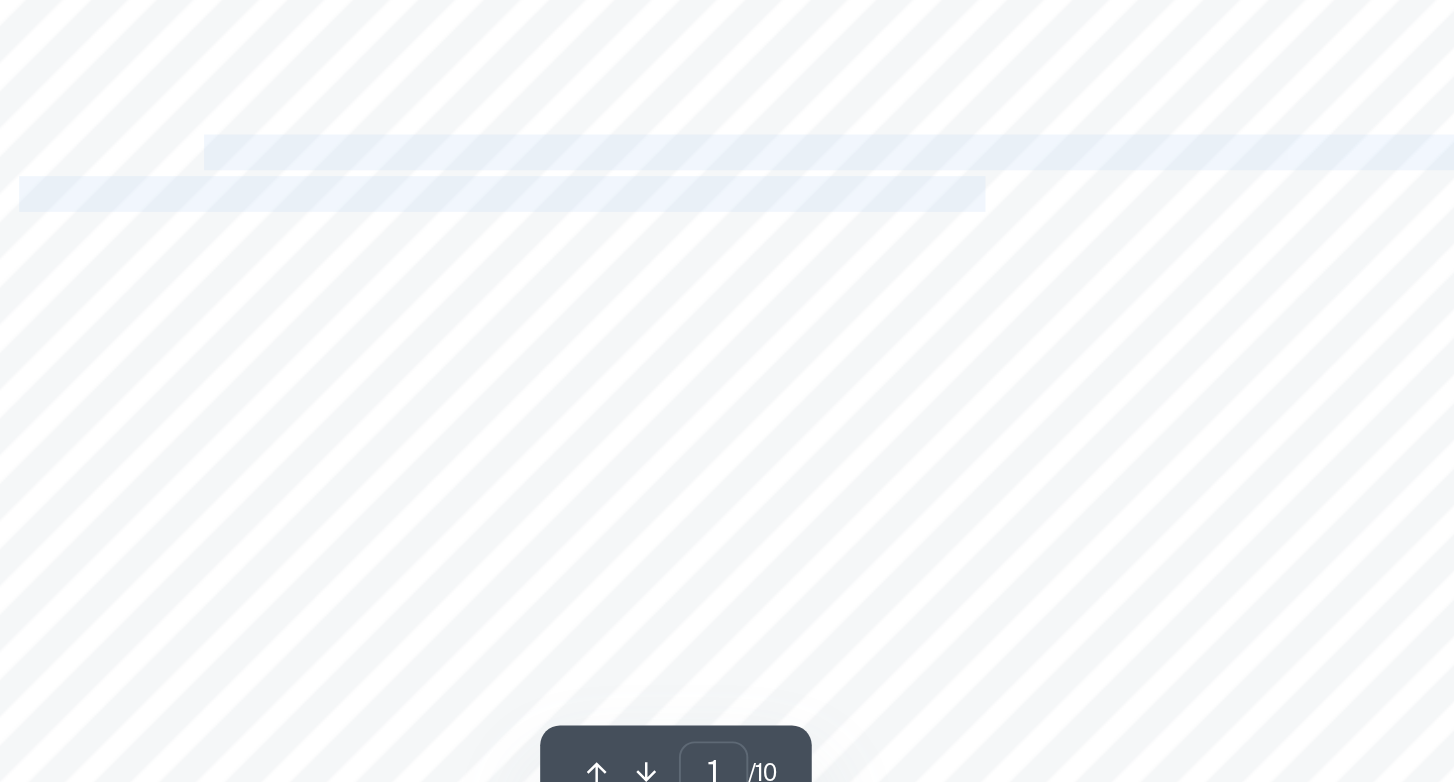 drag, startPoint x: 710, startPoint y: 420, endPoint x: 1132, endPoint y: 431, distance: 422.14334 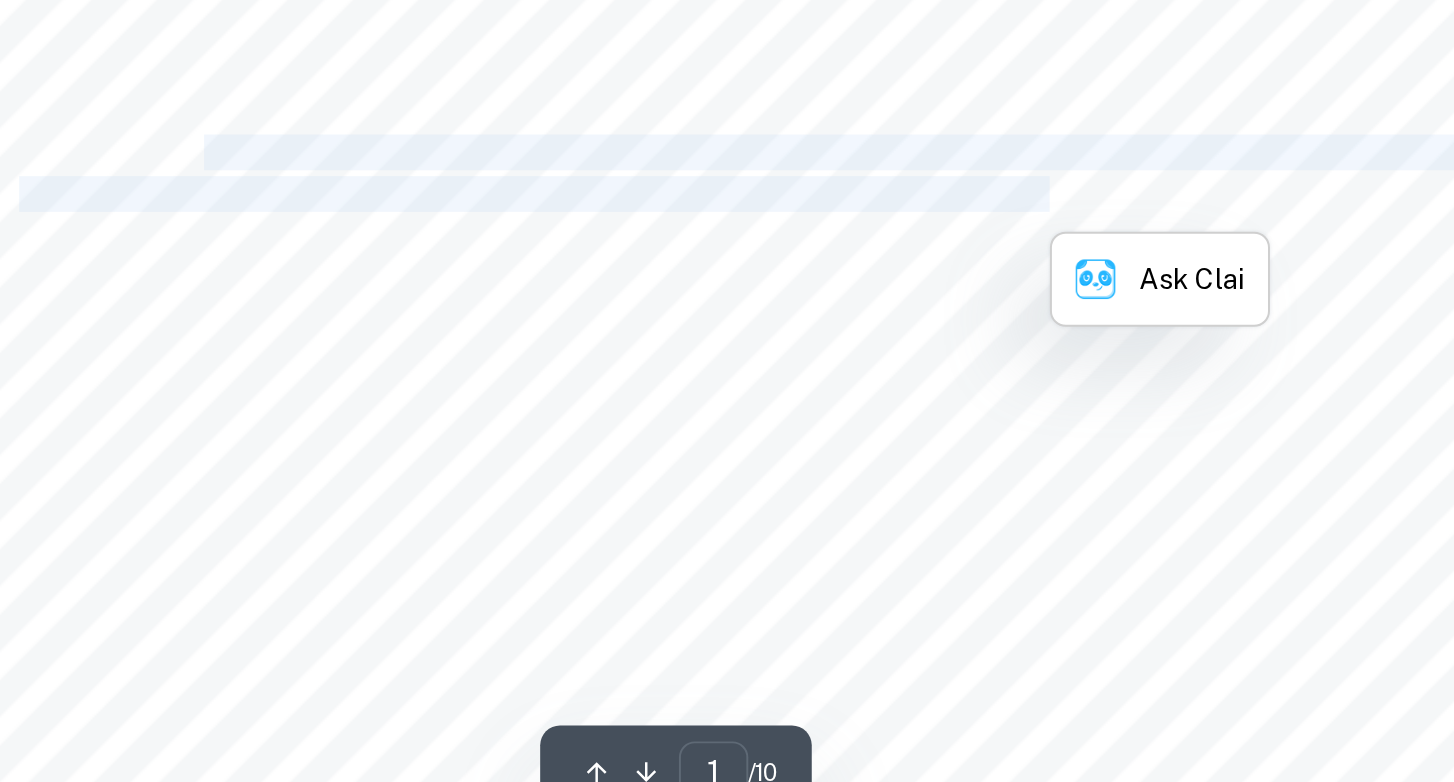 click on "have naturally gained an interest in marine biology throughout the years since I became familiar with" at bounding box center [944, 437] 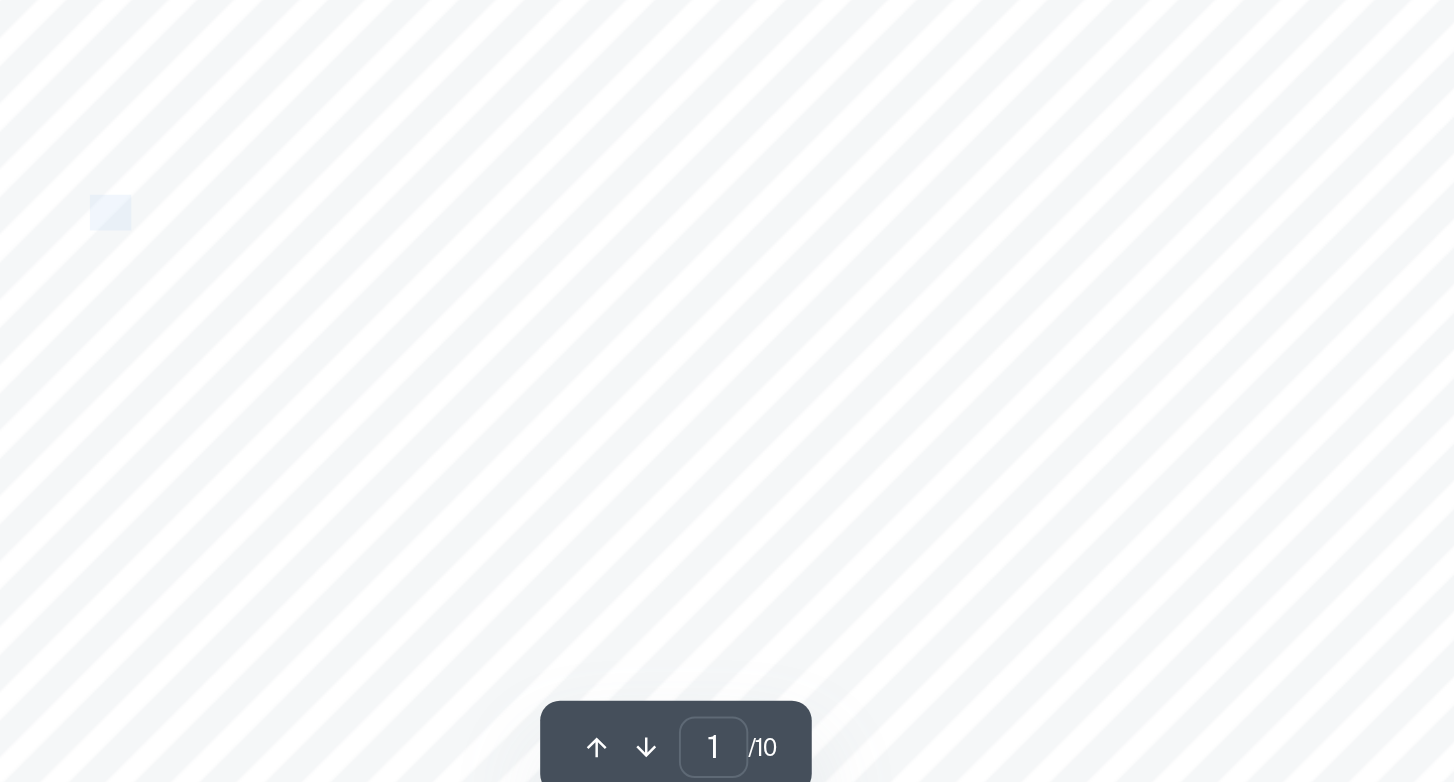 drag, startPoint x: 646, startPoint y: 452, endPoint x: 806, endPoint y: 458, distance: 160.11246 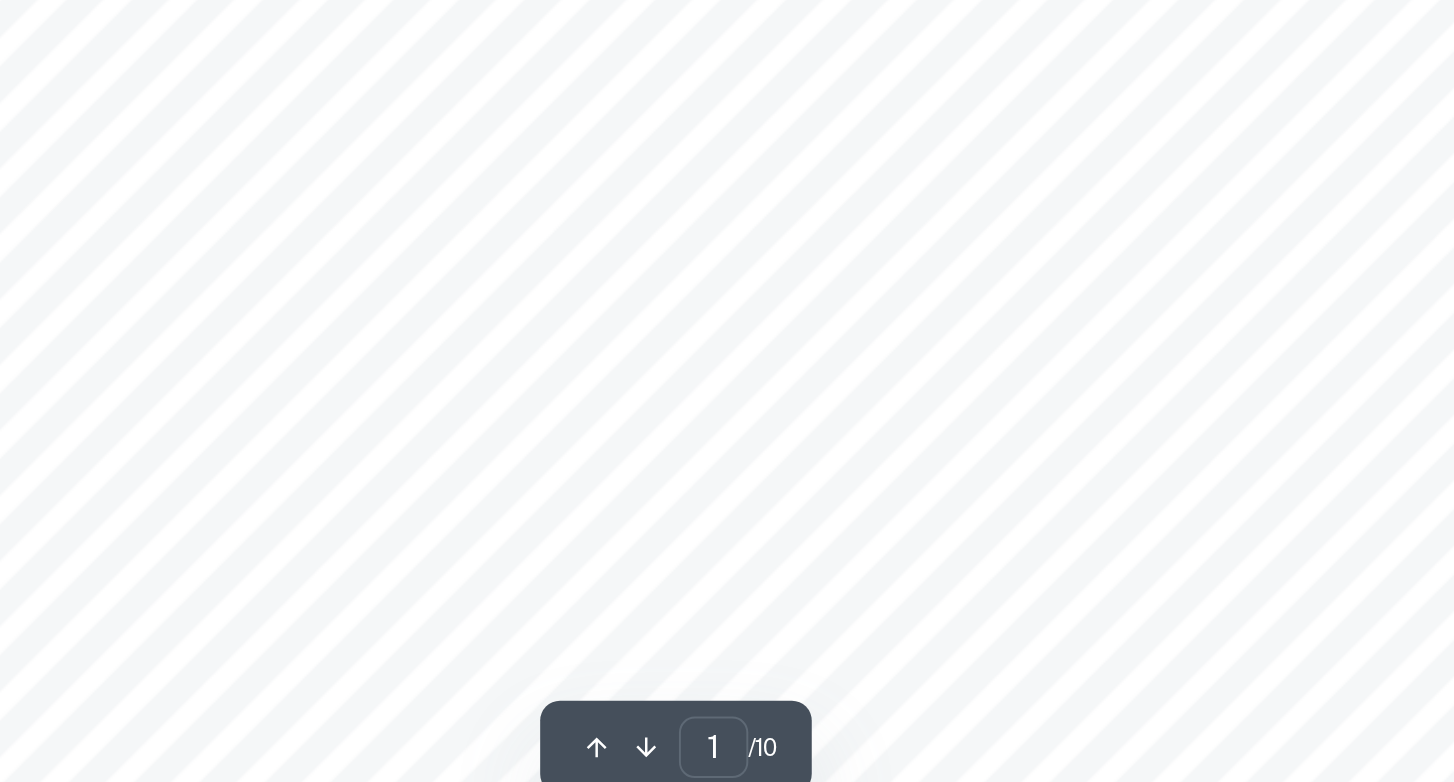 click on "the different marine species. Thus, I chose to conduct a mensurative experiment investigating" at bounding box center (944, 459) 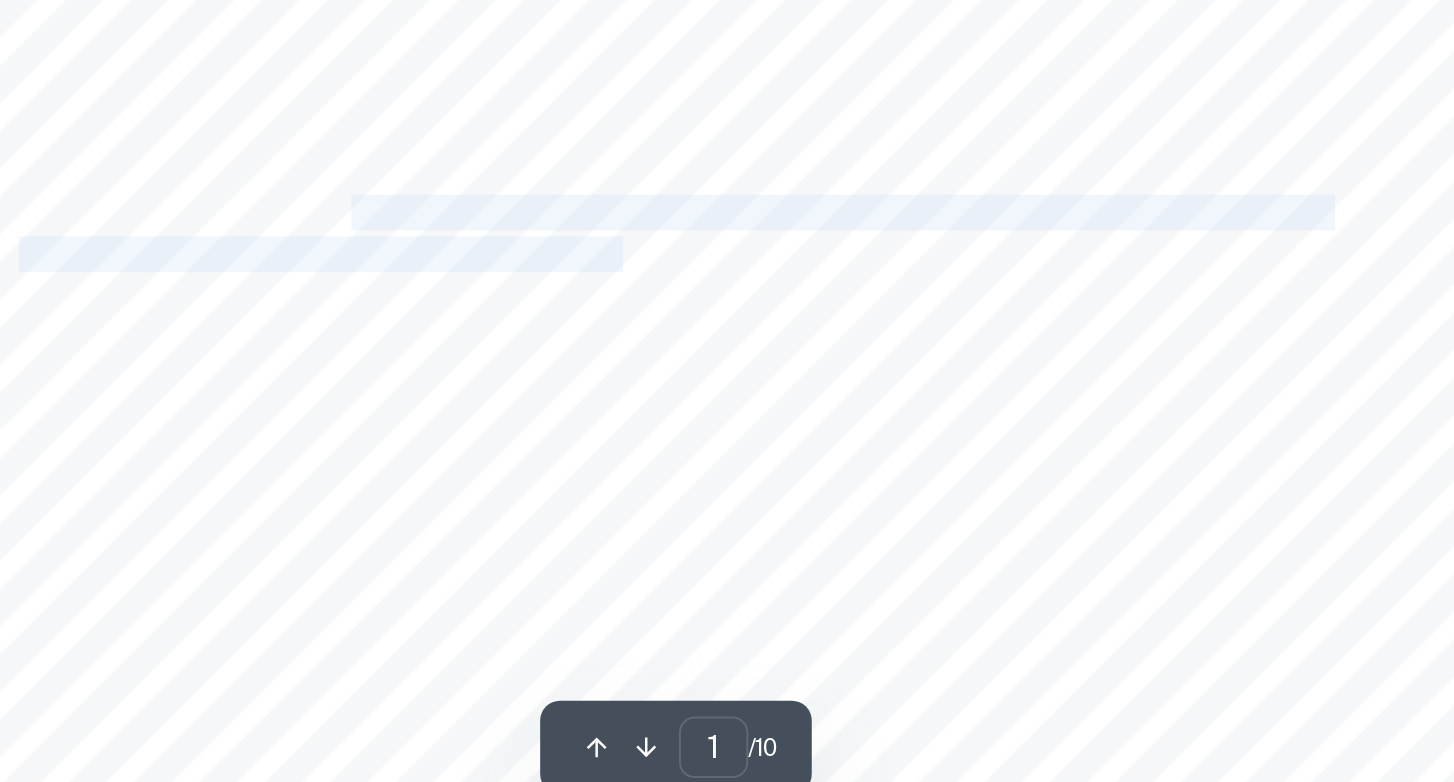 drag, startPoint x: 780, startPoint y: 458, endPoint x: 922, endPoint y: 470, distance: 142.50613 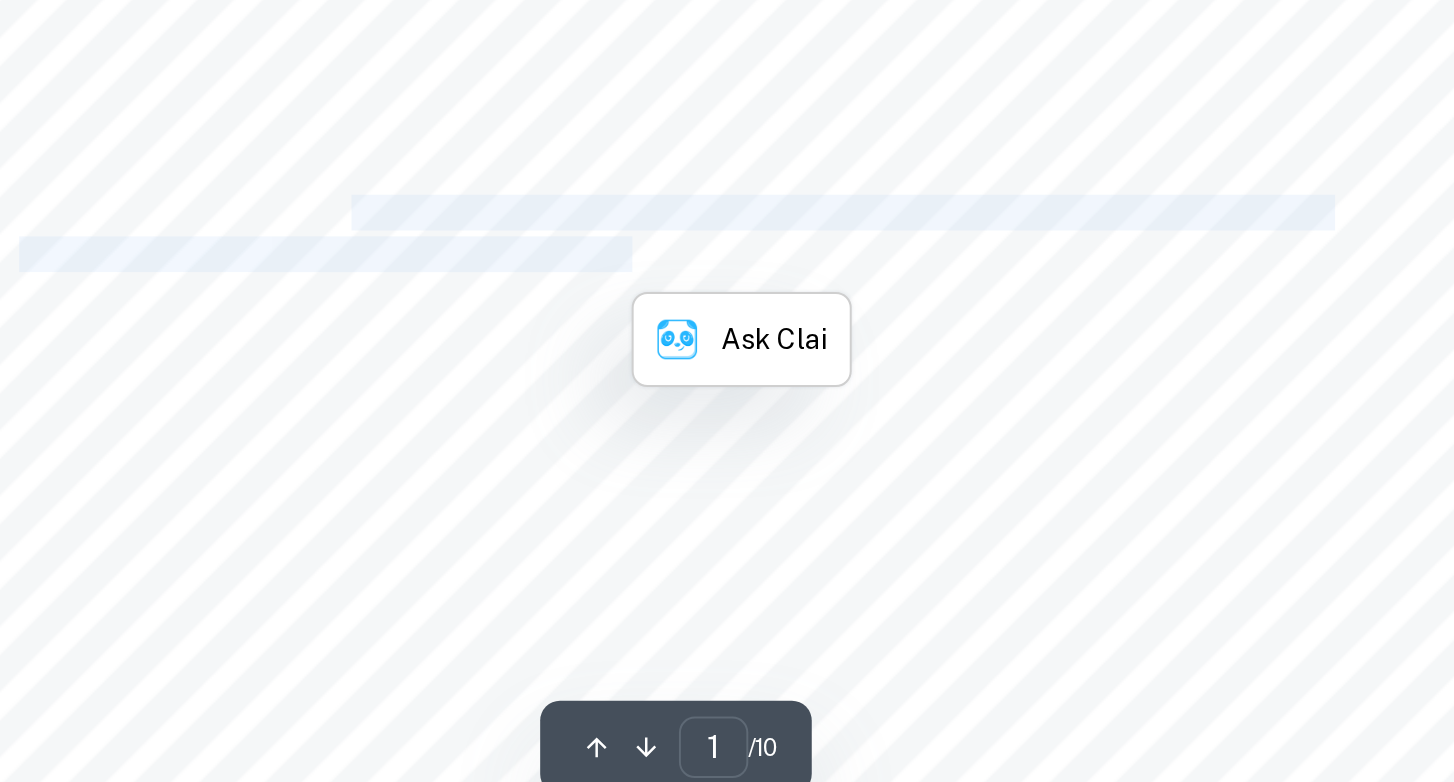 click on "biodiversity of the rock pools from two different locations: Yongmeori coast and Dongil beach, which" at bounding box center (1000, 480) 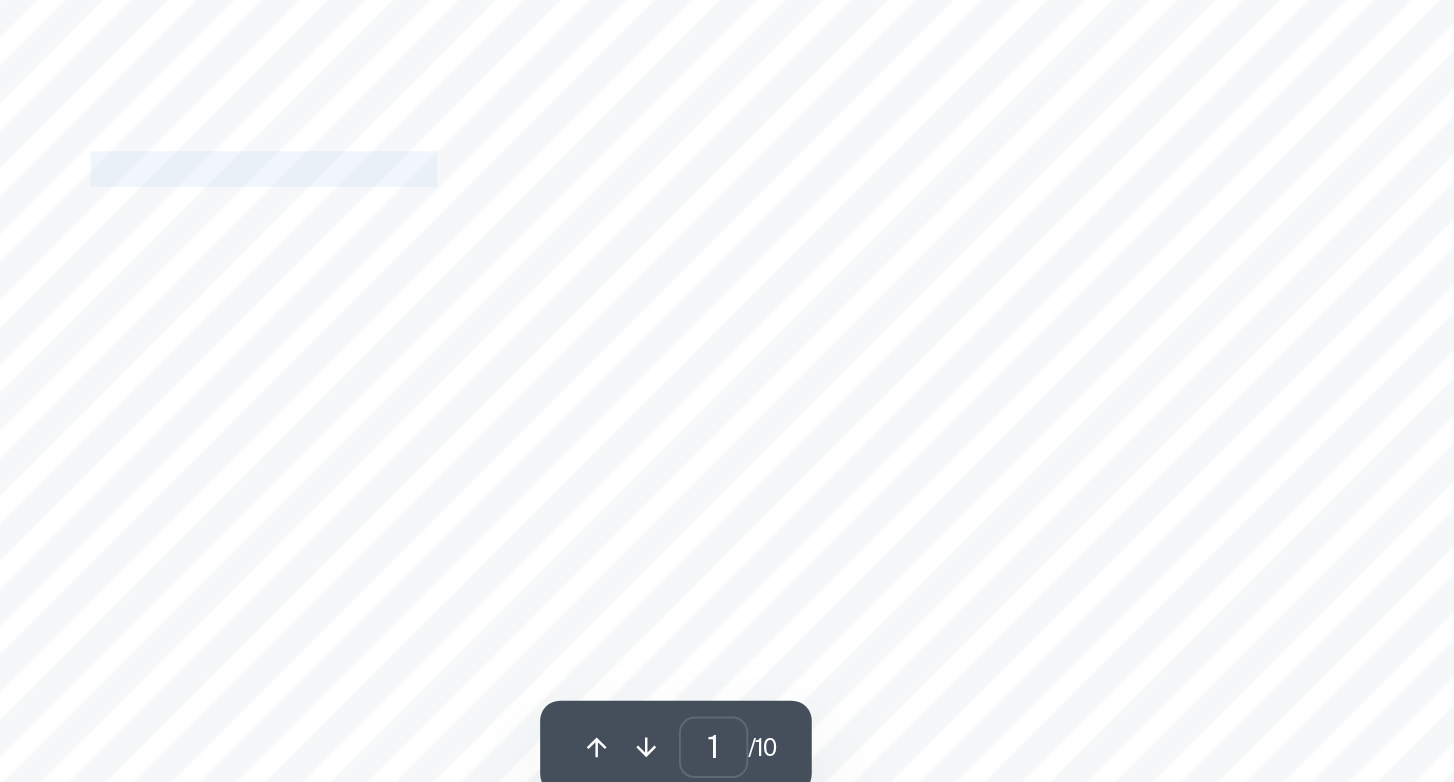 drag, startPoint x: 654, startPoint y: 440, endPoint x: 847, endPoint y: 433, distance: 193.1269 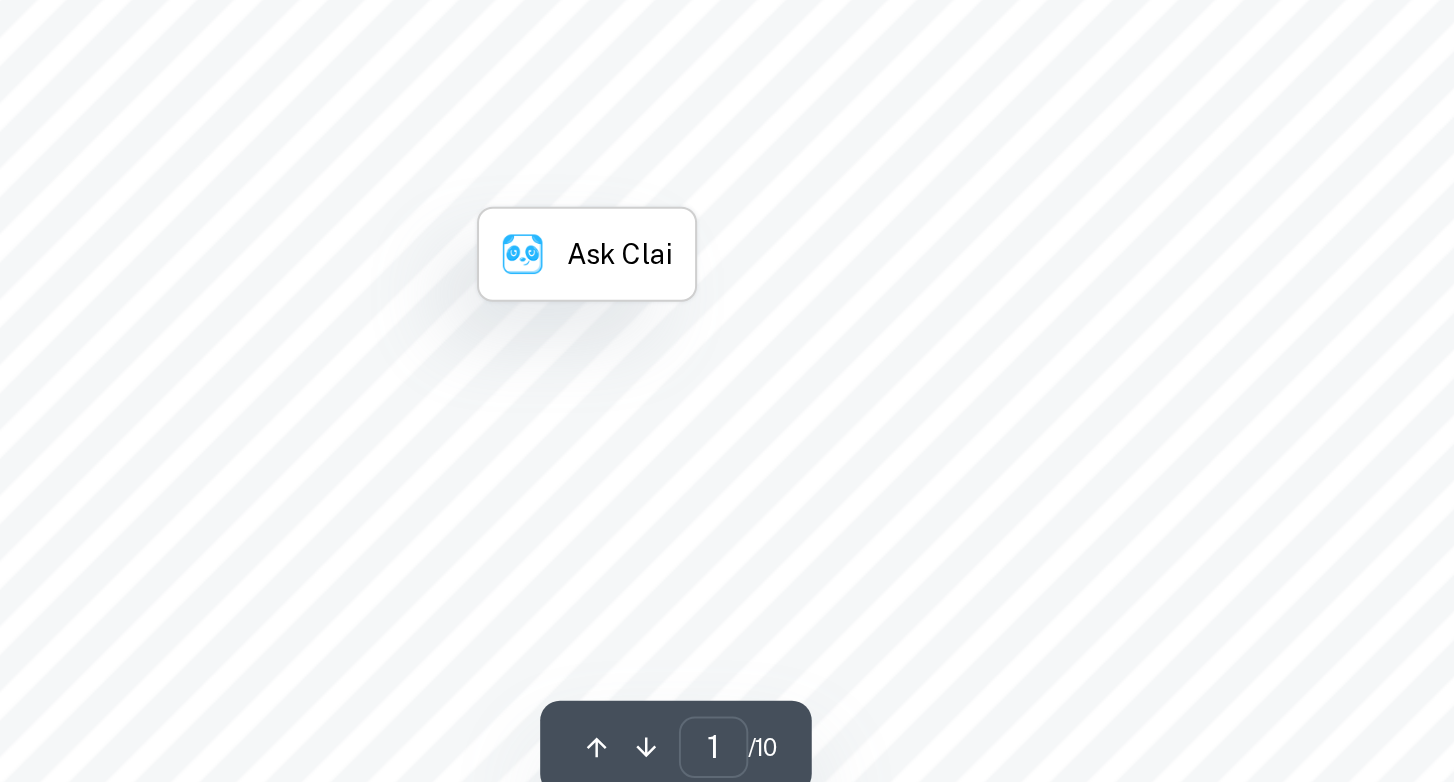 click on "have naturally gained an interest in marine biology throughout the years since I became familiar with" at bounding box center (944, 437) 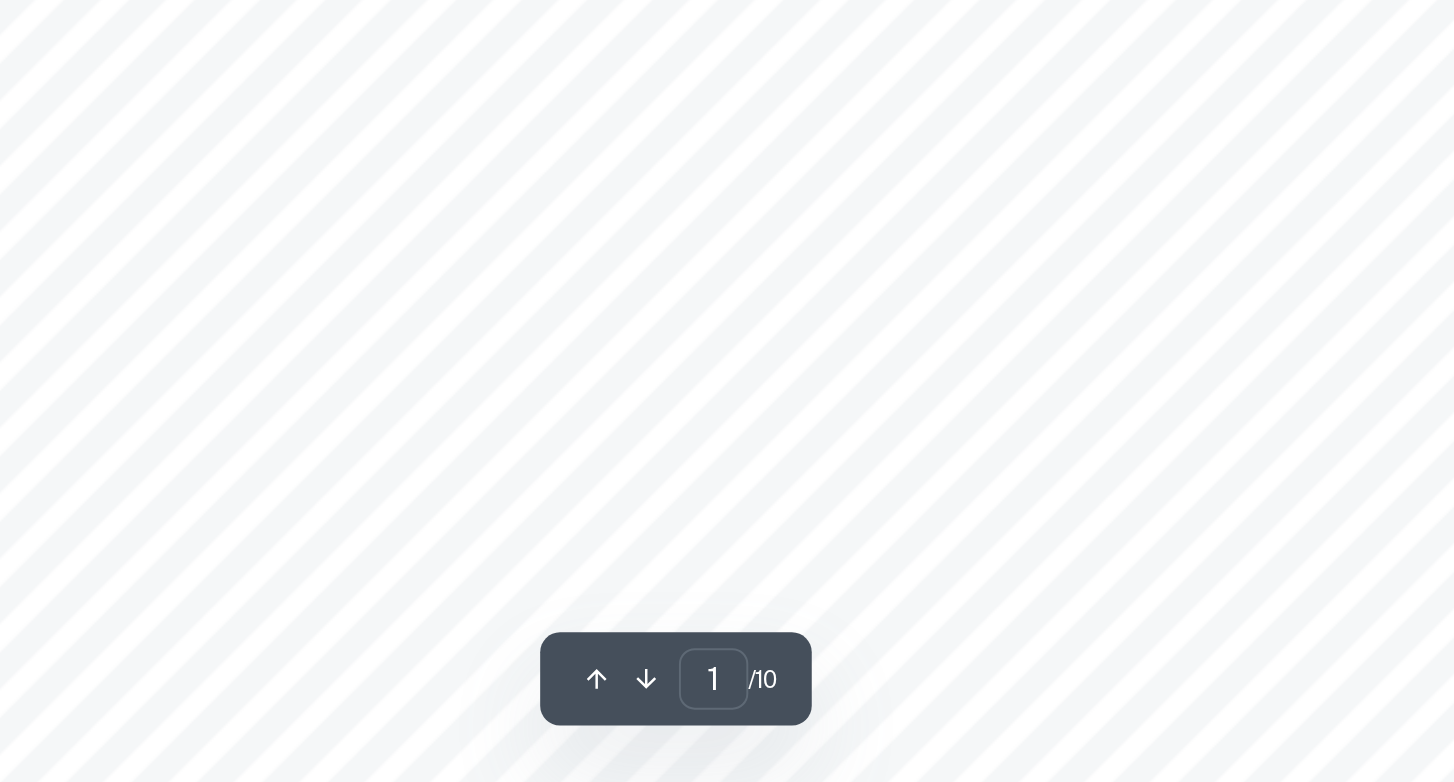 drag, startPoint x: 918, startPoint y: 467, endPoint x: 941, endPoint y: 490, distance: 32.526913 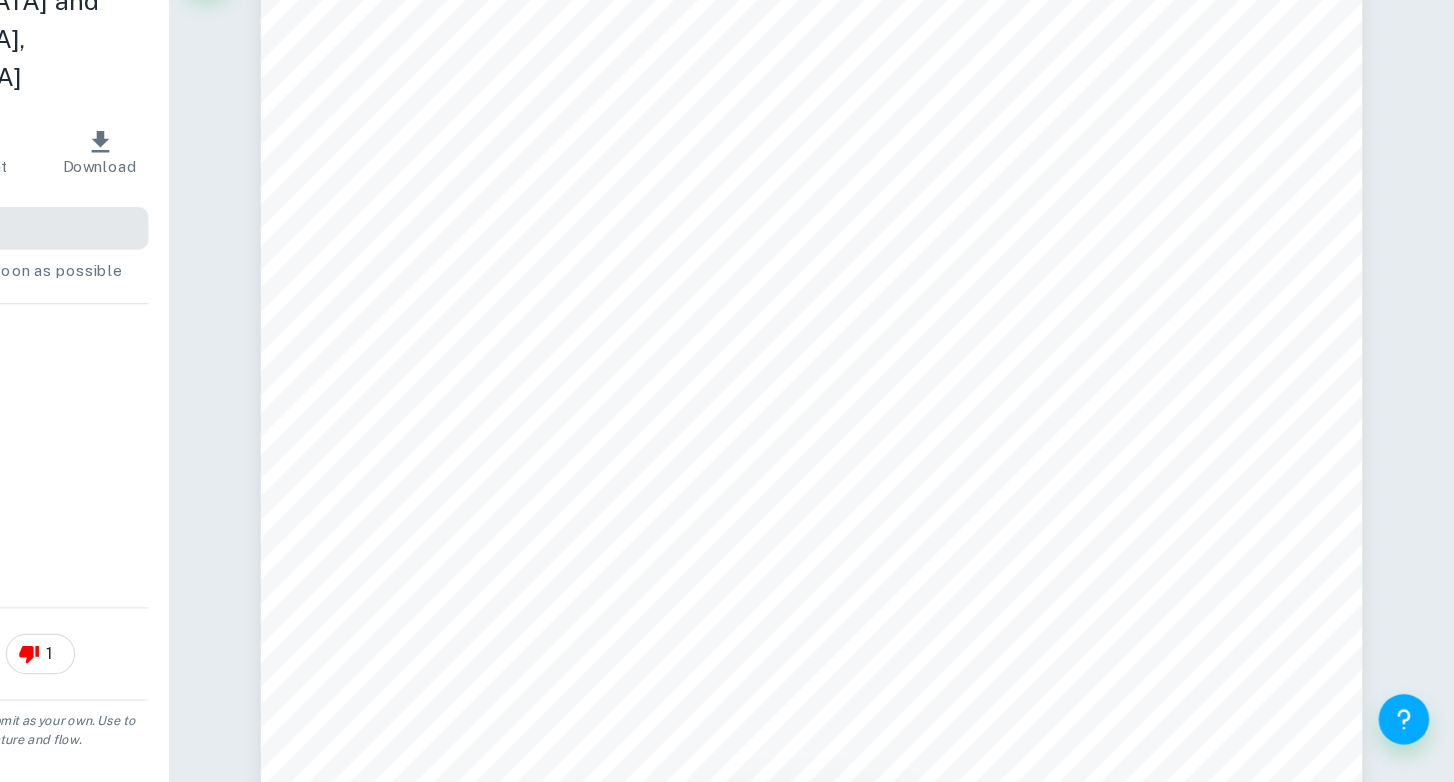 scroll, scrollTop: 491, scrollLeft: 0, axis: vertical 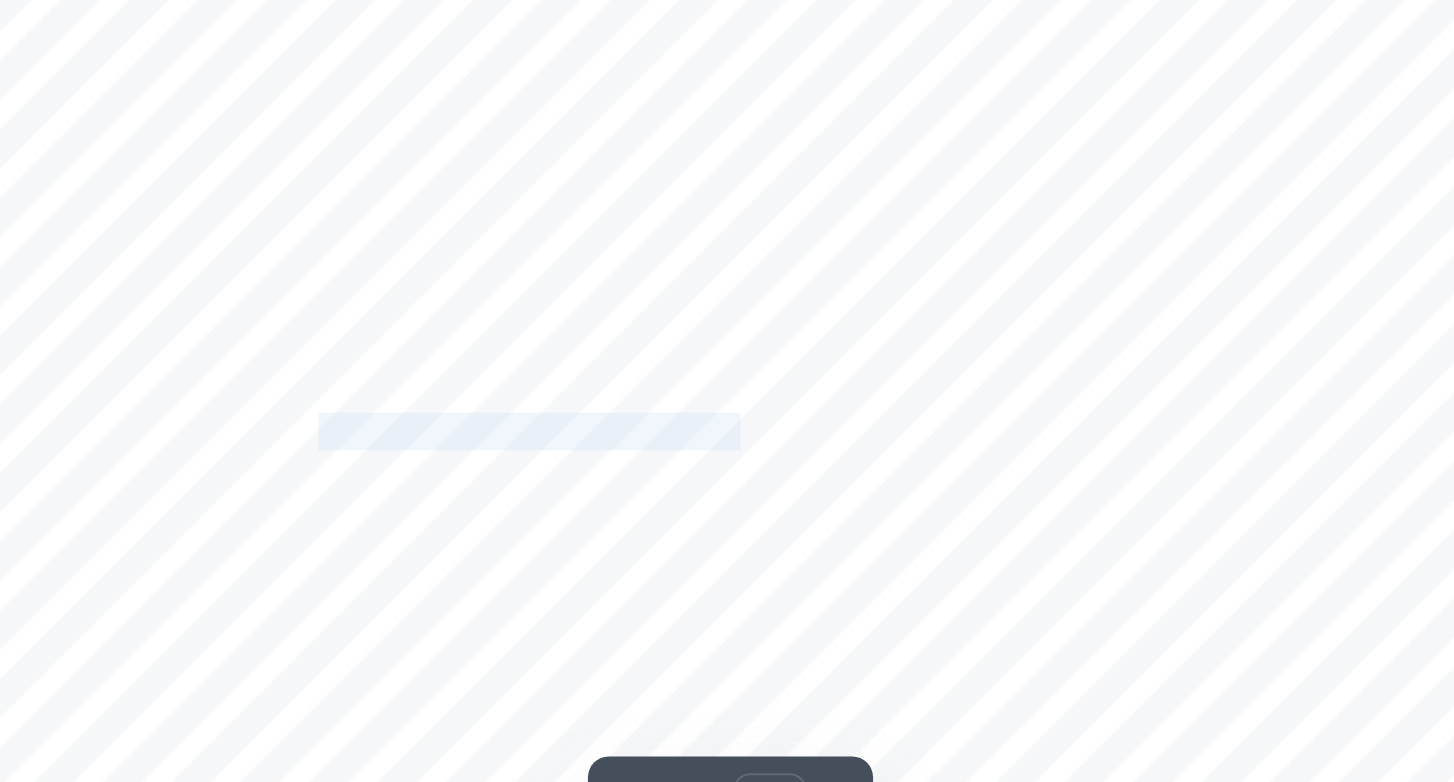 drag, startPoint x: 750, startPoint y: 551, endPoint x: 963, endPoint y: 551, distance: 213 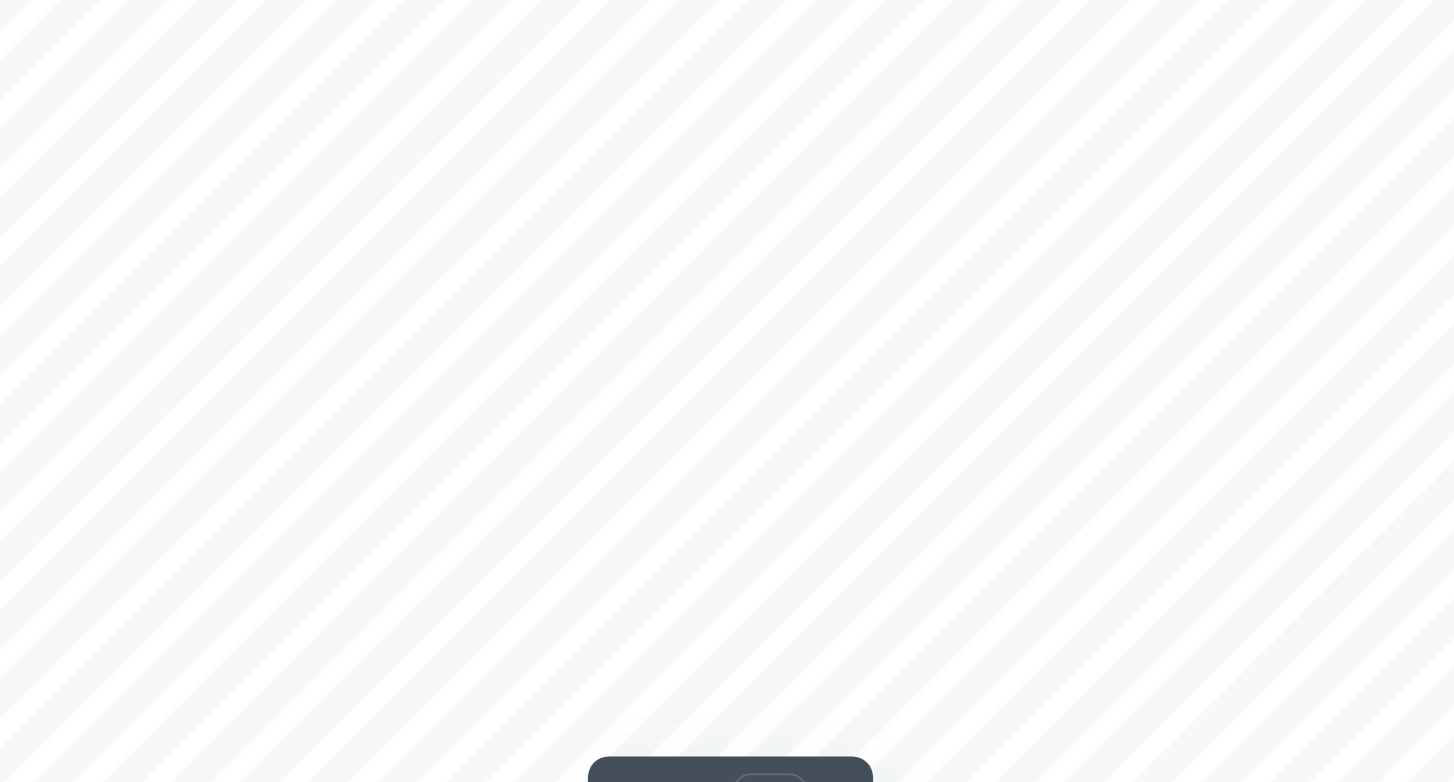 click on "whereas Dongil beach does not have any management restrictions or organization. Measurements" at bounding box center [943, 549] 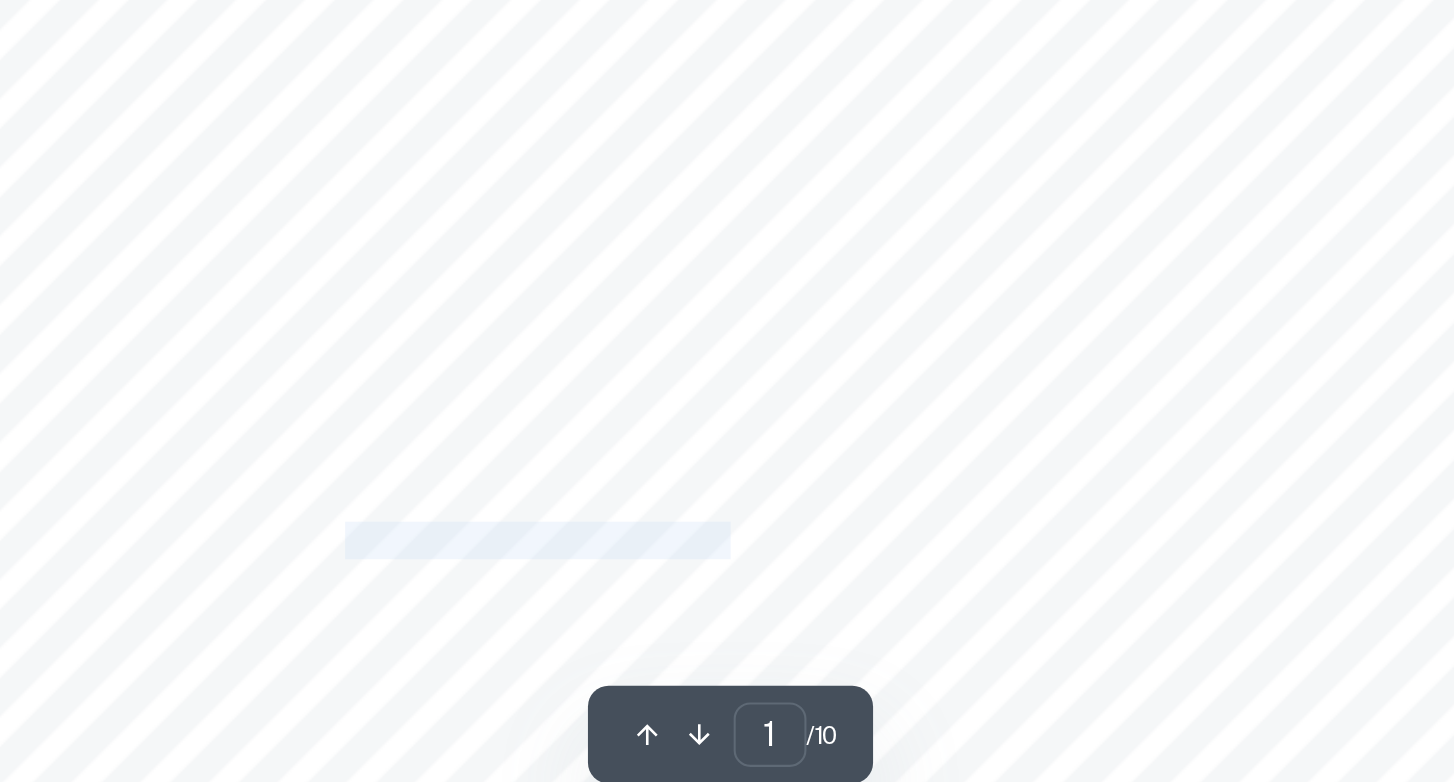 drag, startPoint x: 947, startPoint y: 640, endPoint x: 758, endPoint y: 644, distance: 189.04233 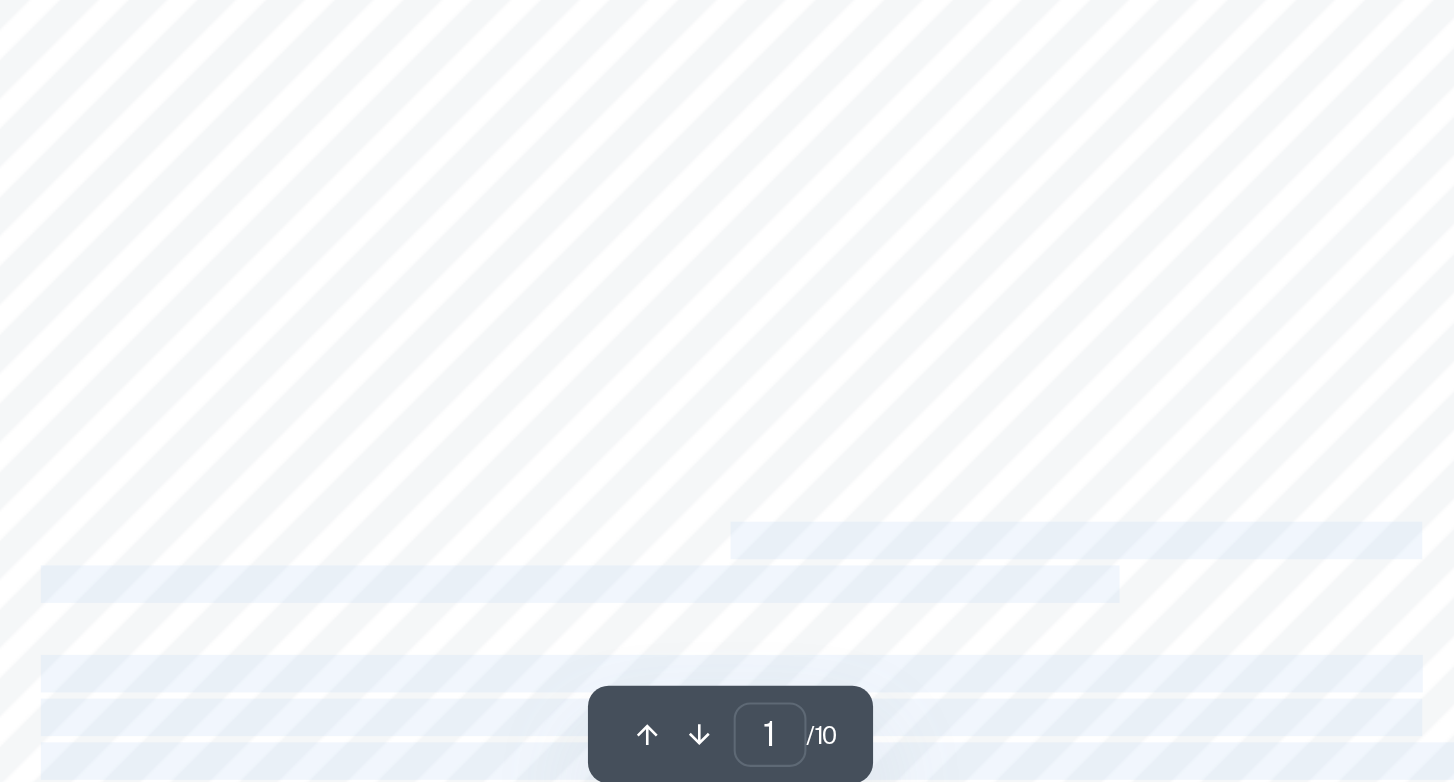 click on "Investigating the biodiversity of the rock pools in Yongmeori coast and Dongil coast, Jeju Research question How does distance from the coastline affect the Simpson’s biodiversity index of sites in rockpools of Jeju Island, South Korea (Yongmeori coast, Dongil coast), and how does the association between two phyla (Mollusca and Arthropoda) differ across the two coasts? Introduction As a student living on Jeju Island, South Korea, I had plenty of opportunities to visit the diverse beautiful beaches around the island ranging from tourist-friendly sandy beaches to rocky beaches. I have naturally gained an interest in marine biology throughout the years since I became familiar with the different marine species. Thus, I chose to conduct a mensurative experiment investigating biodiversity of the rock pools from two different locations: Yongmeori coast and Dongil beach, which are both along the southwest coast of Jeju island. The site where samples were taken from are labeled below: ℃ 1" at bounding box center (945, 247) 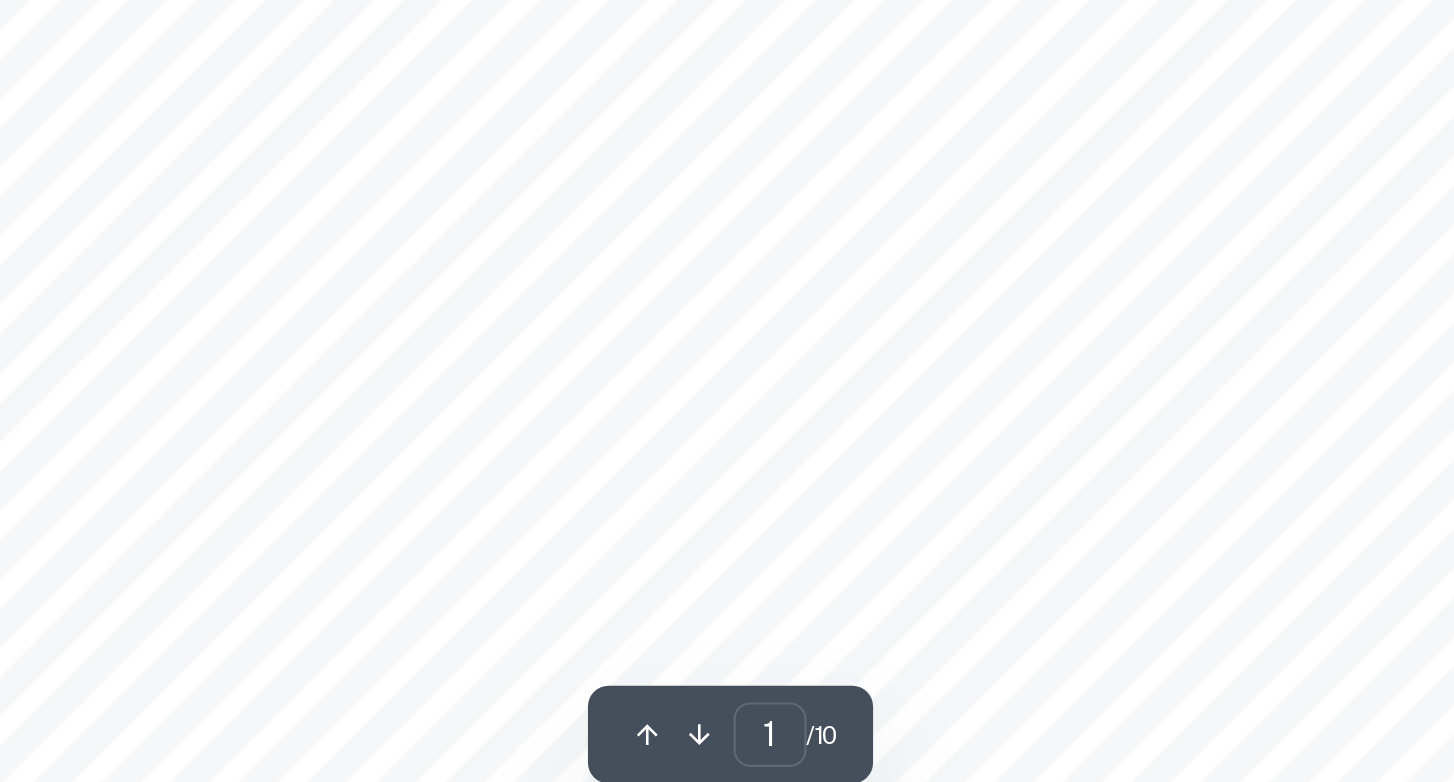drag, startPoint x: 746, startPoint y: 651, endPoint x: 780, endPoint y: 651, distance: 34 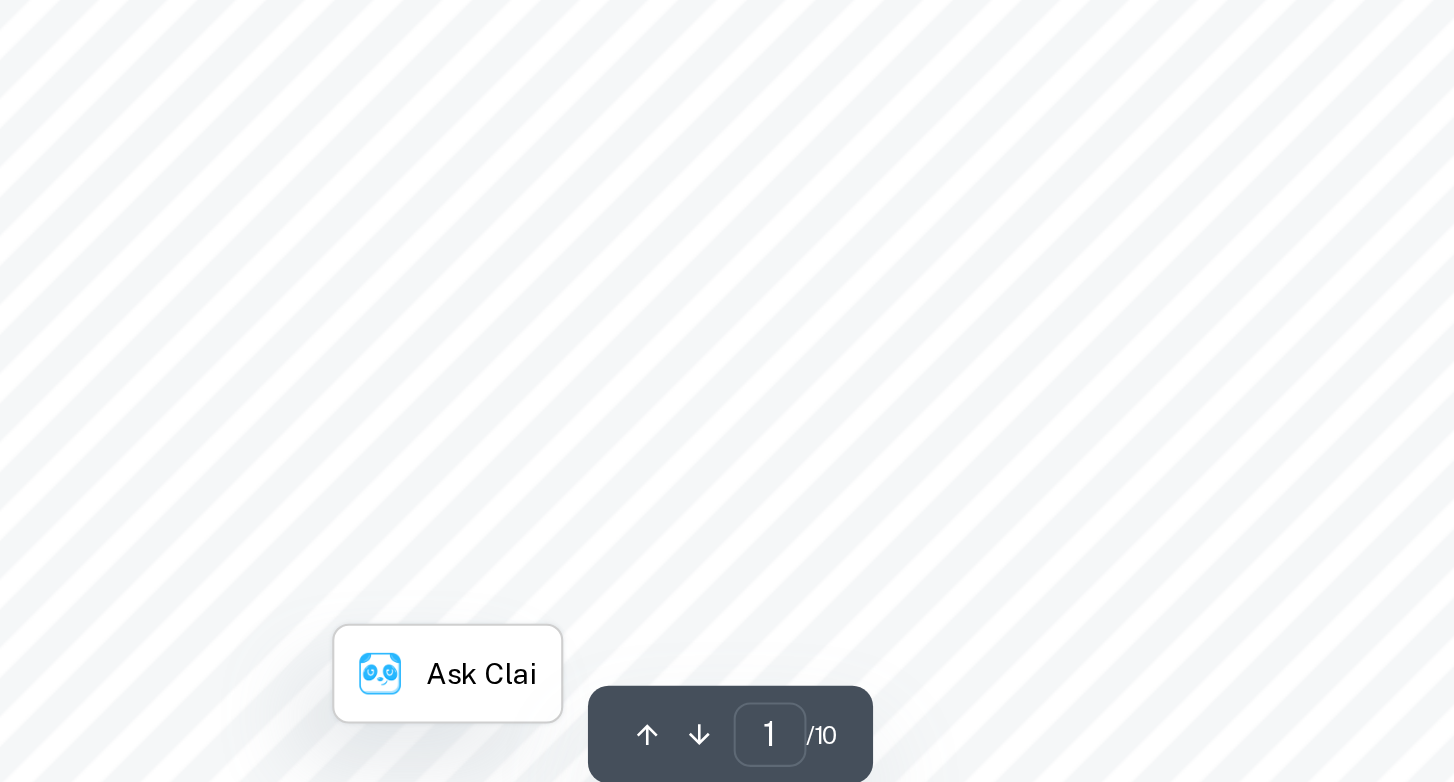 click on "source of respiration, possibly leading to decreased biodiversity along the coast." at bounding box center [871, 656] 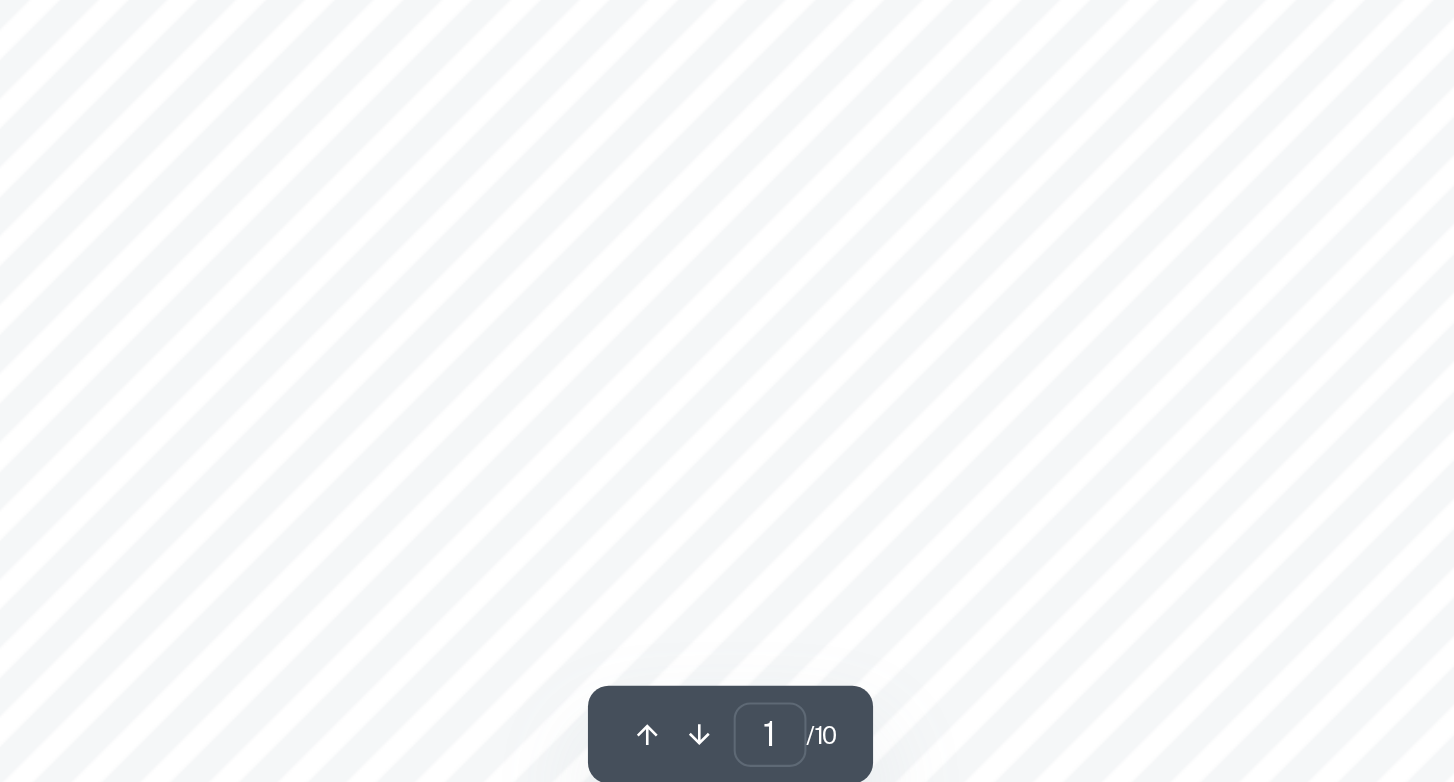 click on "source of respiration, possibly leading to decreased biodiversity along the coast." at bounding box center [871, 656] 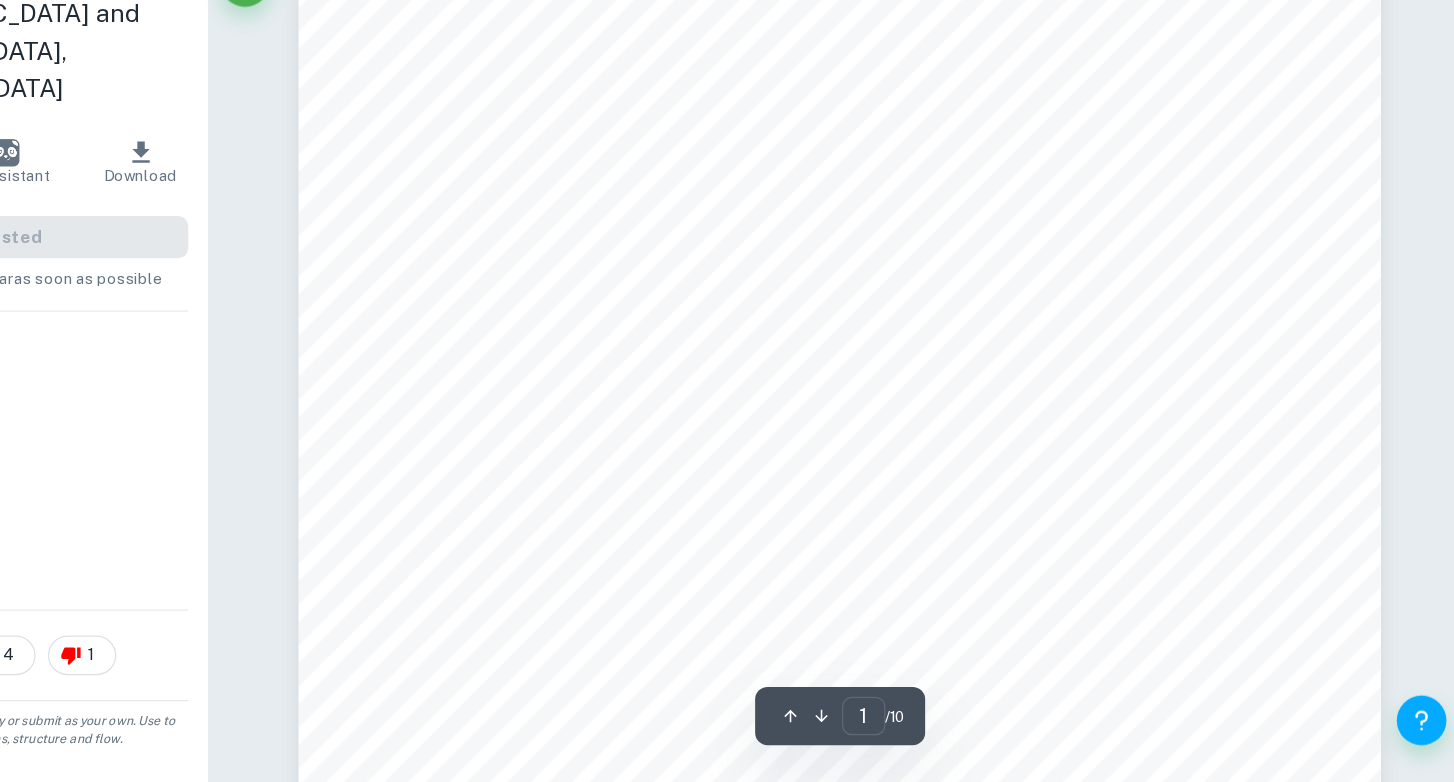 scroll, scrollTop: 0, scrollLeft: 0, axis: both 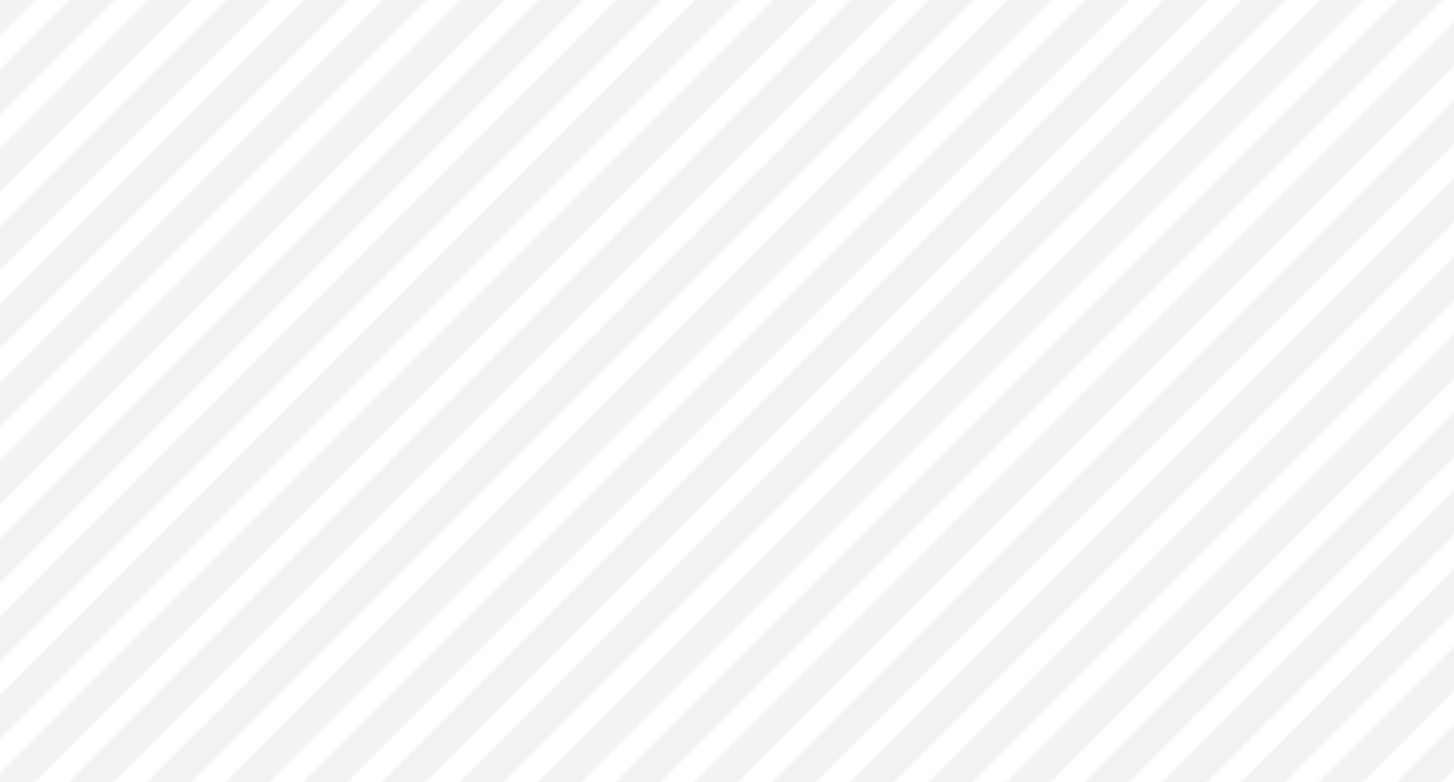 click on "1 BIOLOGY INTERNAL ASSESSMENT TOPIC 5   –   ECOLOGY RESEARCH QUESTION: The effect of grazing on the biodiversity of perennial angiosperms as measured by Simpsons Index PERSONAL ENGAGEMENT Overgrazing is linked to many issues, such as water pollution, eutrophication, scarcity of water resources or degeneration of coral reefs (Conserve Energy Future, 2012). Many ecosystems have suffered irreversible damage done by overgrazing and biodiversity is negatively impacted. Overgrazing is also linked to phosphorus and nitrogen contamination in the South China Sea (Conserve Energy Future, 2012). Malham Tarn is one of 8 alkaline lakes in Europe, located in Yorkshire Dales. Conservation grazing is said to be used in Malham Tarn, which is sometimes essential for management of wildlife habitats. Even though overgrazing has many restrains, conservation grazing control more aggressive animals, maintaining species – rich habitats and sustainable. the research question generated is as follows:   “ ?” BACKGROUND" at bounding box center (945, 739) 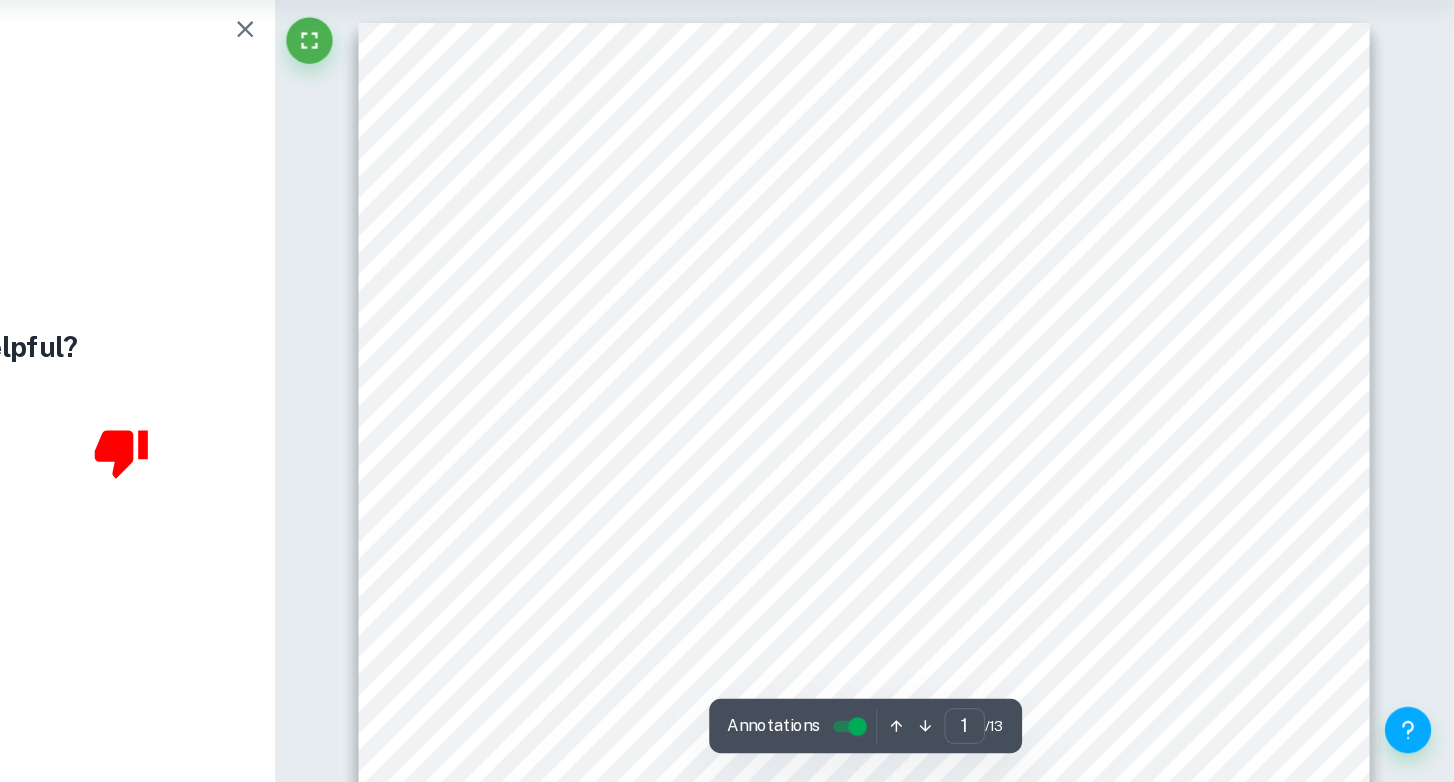 scroll, scrollTop: 0, scrollLeft: 0, axis: both 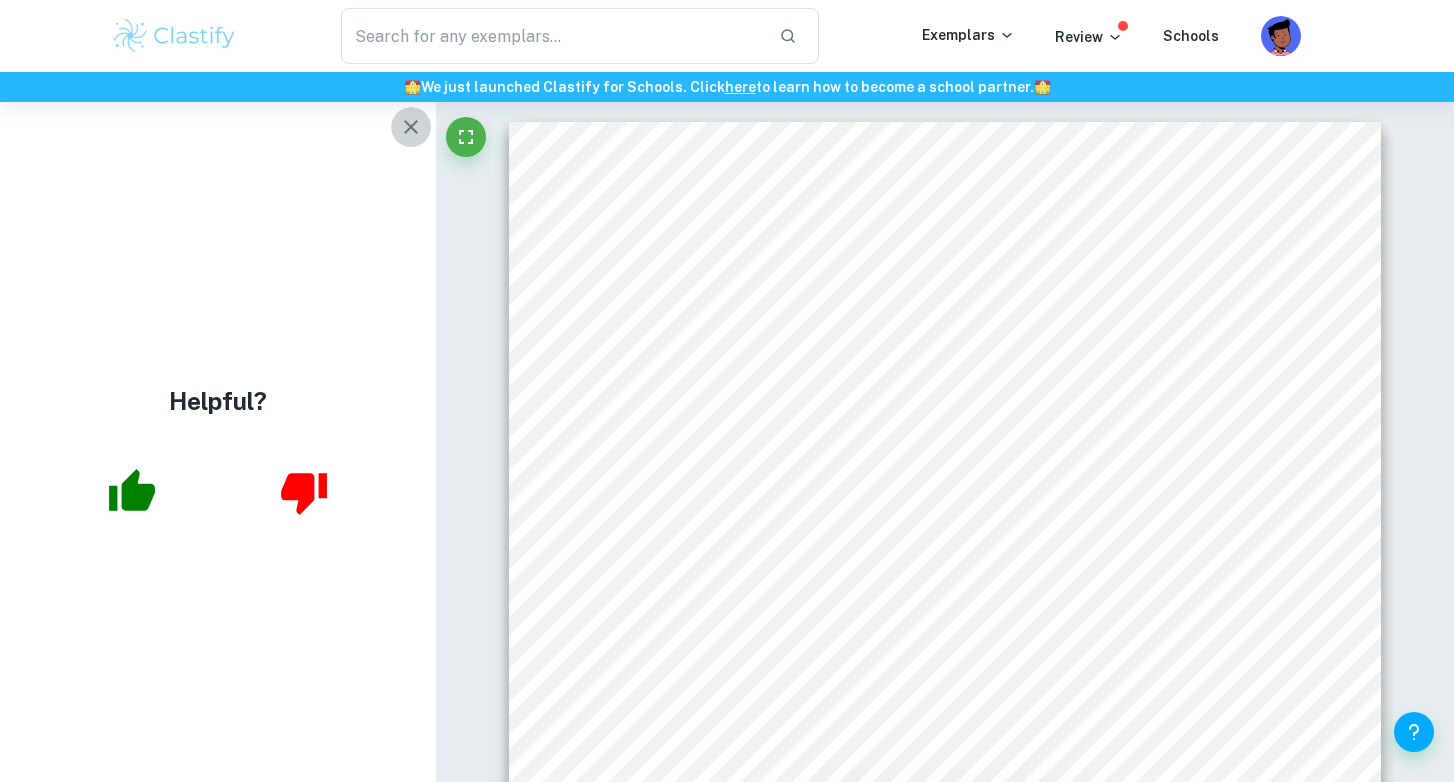 click 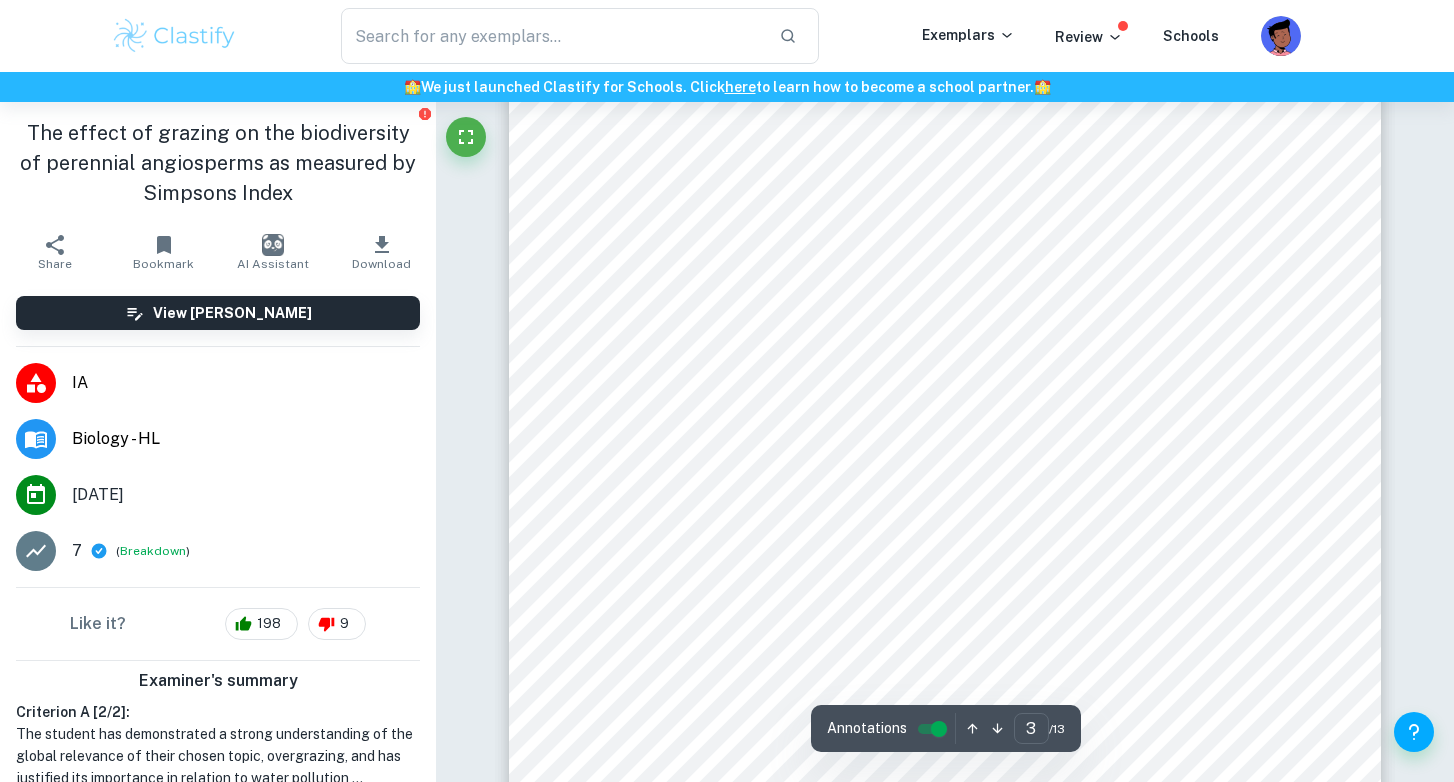 scroll, scrollTop: 3001, scrollLeft: 0, axis: vertical 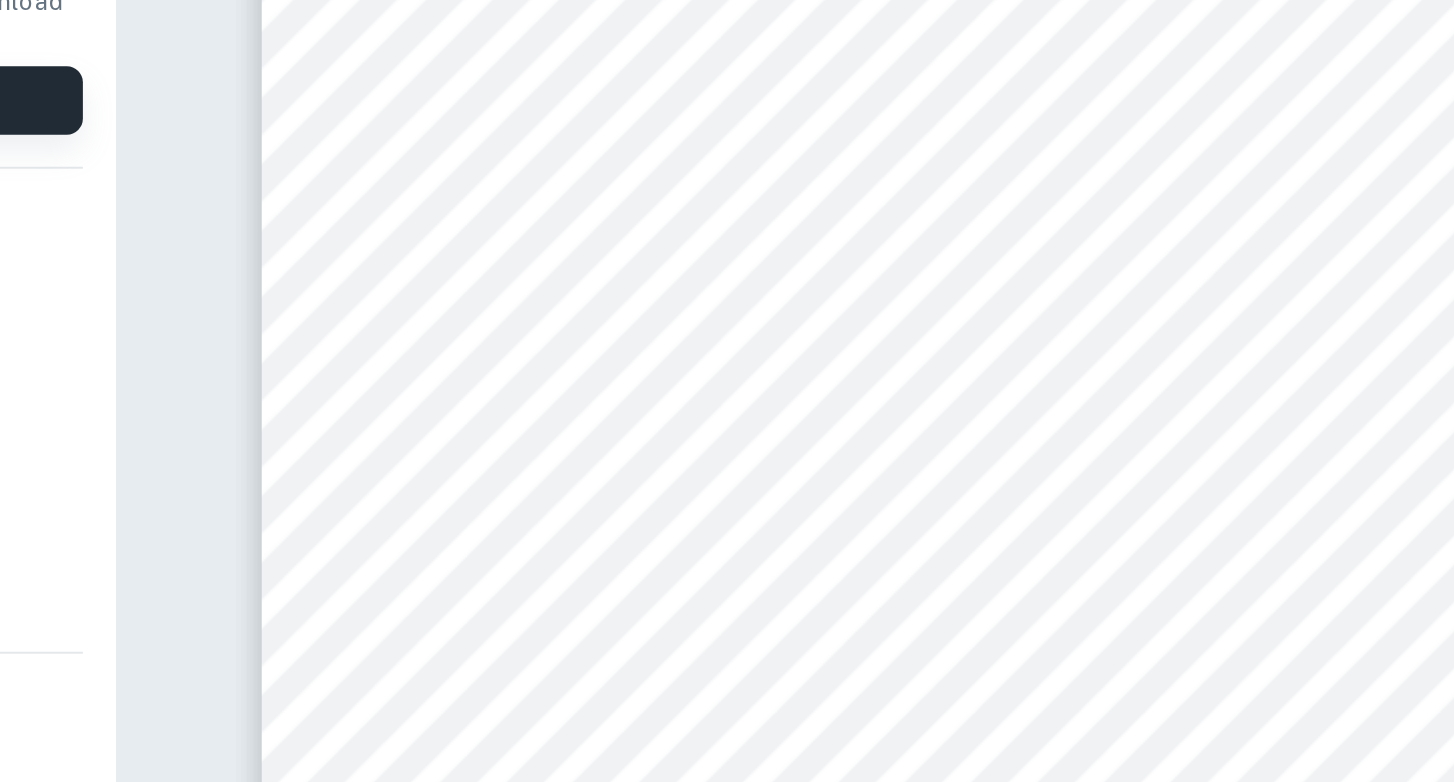 click on "3 PROCEDURE Variables: In order to ensure that the results of the investigation are reliable, multiple factors had to be kept constant throughout the investigation. TABLE 1: Control variables CONTROL VARIABLE   REASONS   FOR   CONTROLLING   THE VARIABLE HOW   THE   VARIABLE   IS CONTROLLED Measuring equipment   Different measuring equipment has different accuracy levels Use the same equipment Person   carrying   out   the investigation Minimizes researcher bias   Have   the   same   person   carry   out   the investigation Sampling technique   Ensures data sets are comparable   Use the same sampling technique Number of trials   Needed to make the investigation a fair test and make the data comparable Carry out 10 trials in each location Time of the year   During   different   times   of   the   year   abiotic factors vary, affecting the number of plants growing Carry out the experiment during the same day Time of the day   During different times of the day abiotic factors vary possible   and   move   on   to" at bounding box center (945, 367) 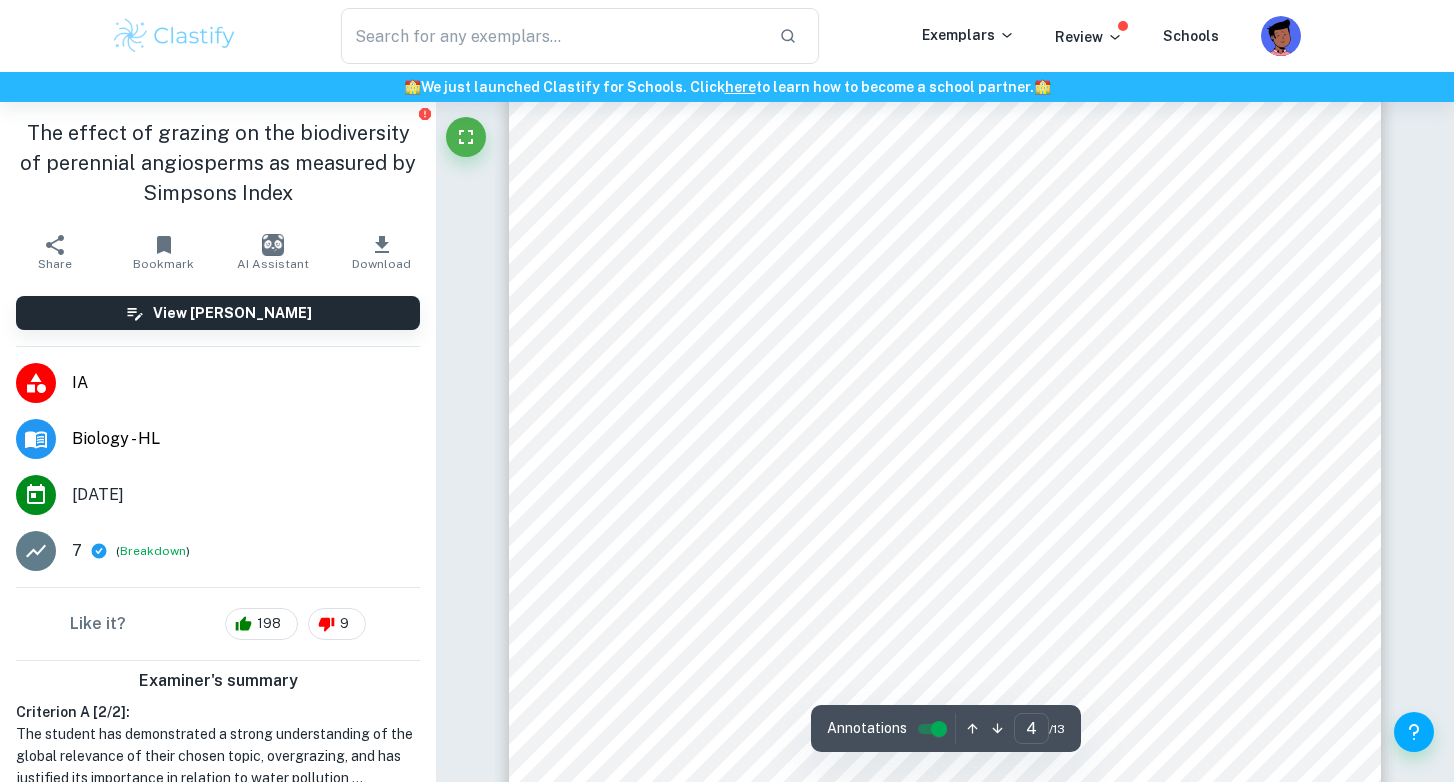 scroll, scrollTop: 3957, scrollLeft: 0, axis: vertical 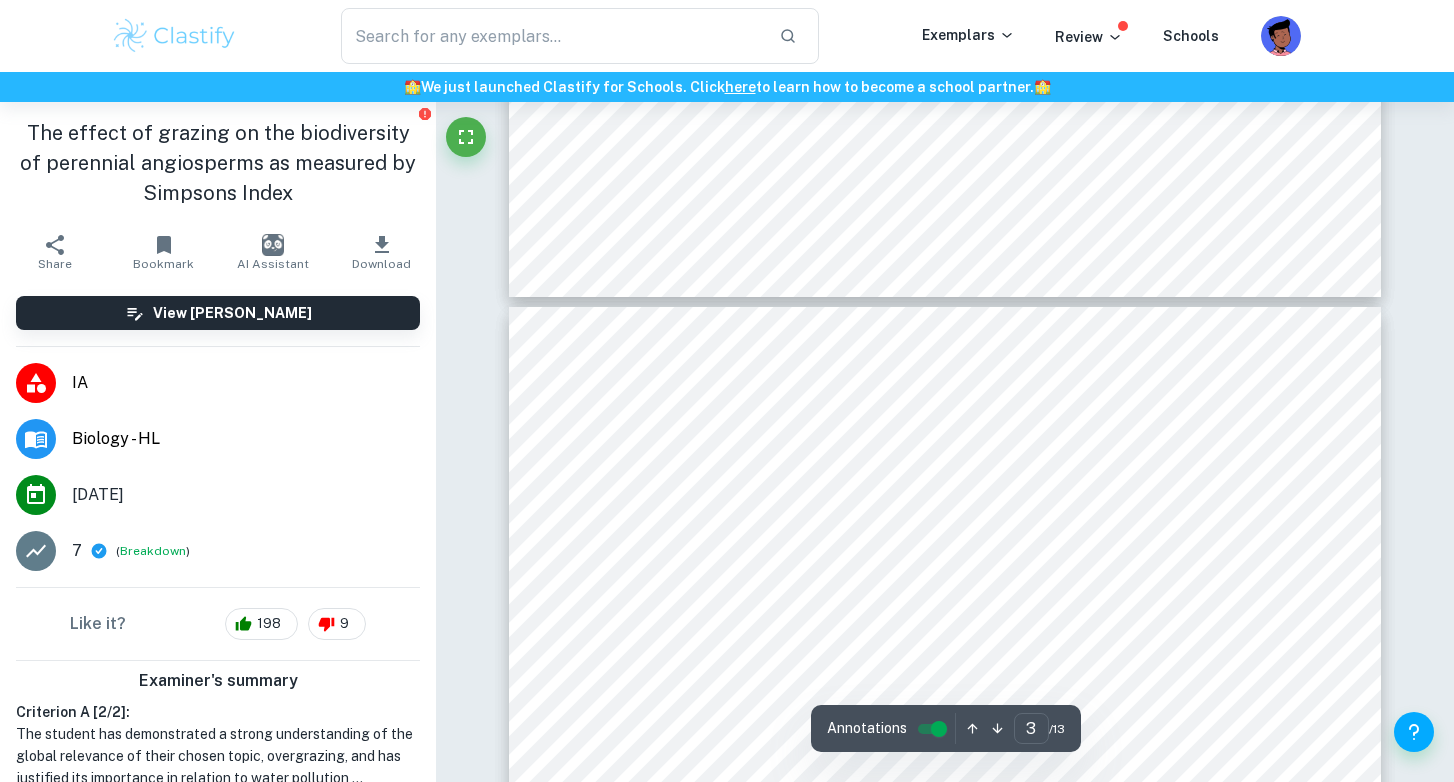 type on "2" 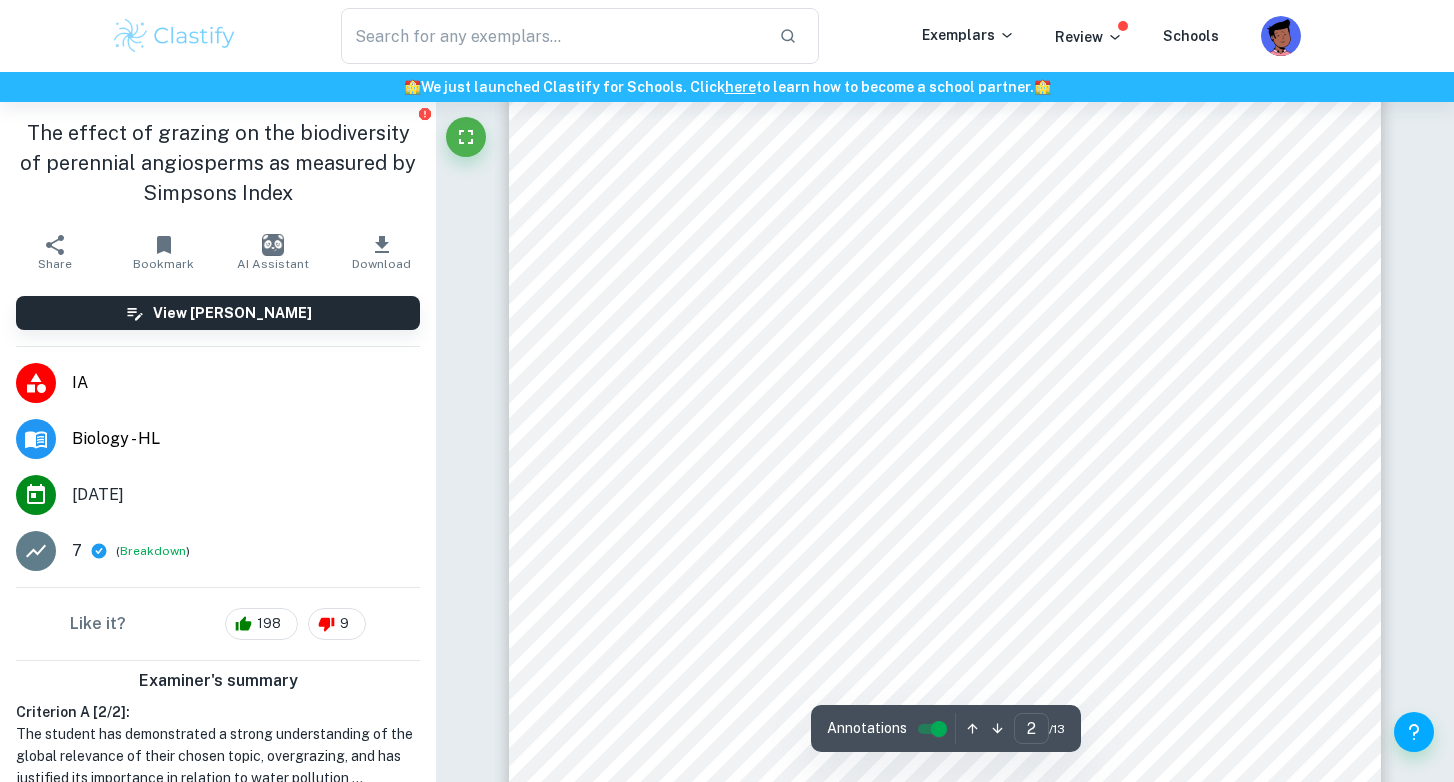 scroll, scrollTop: 1615, scrollLeft: 0, axis: vertical 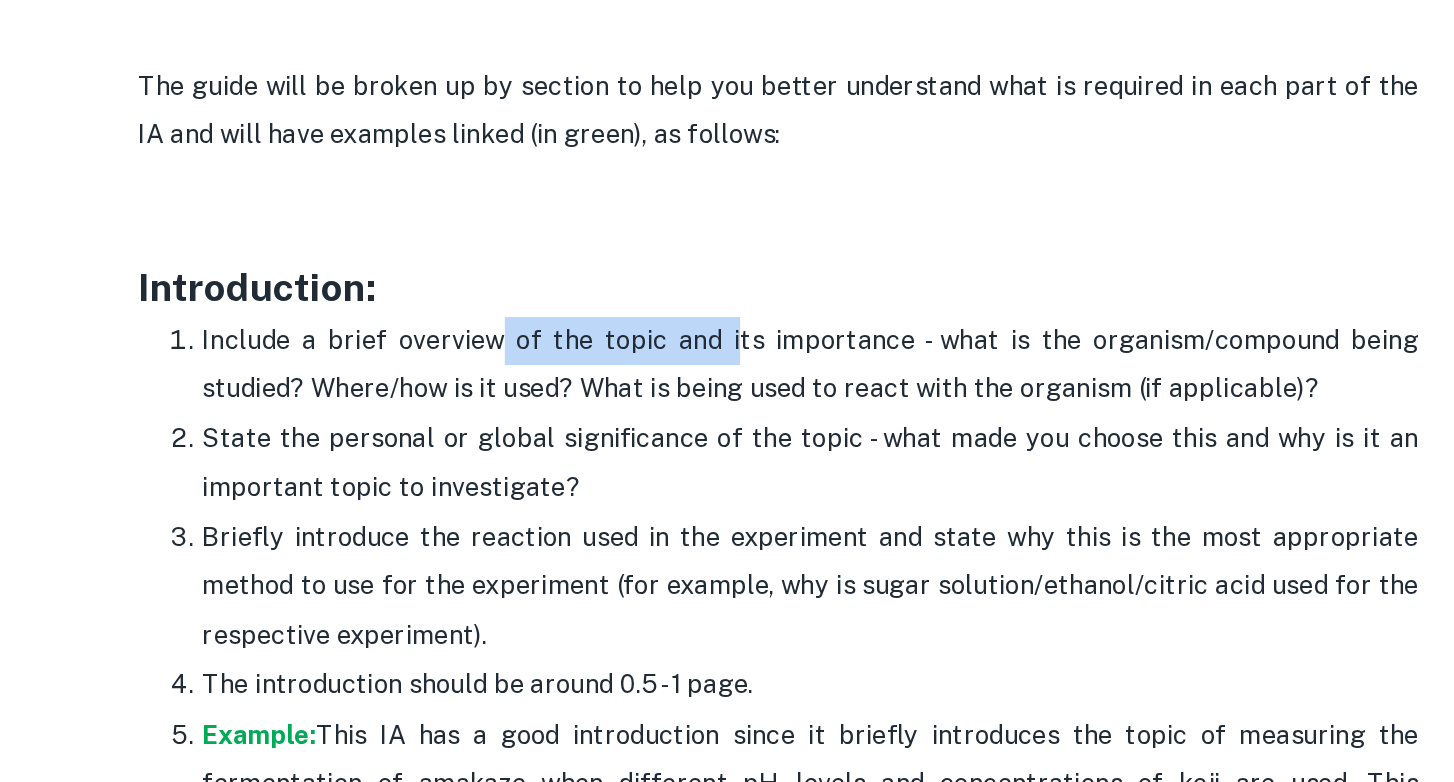 drag, startPoint x: 703, startPoint y: 344, endPoint x: 858, endPoint y: 344, distance: 155 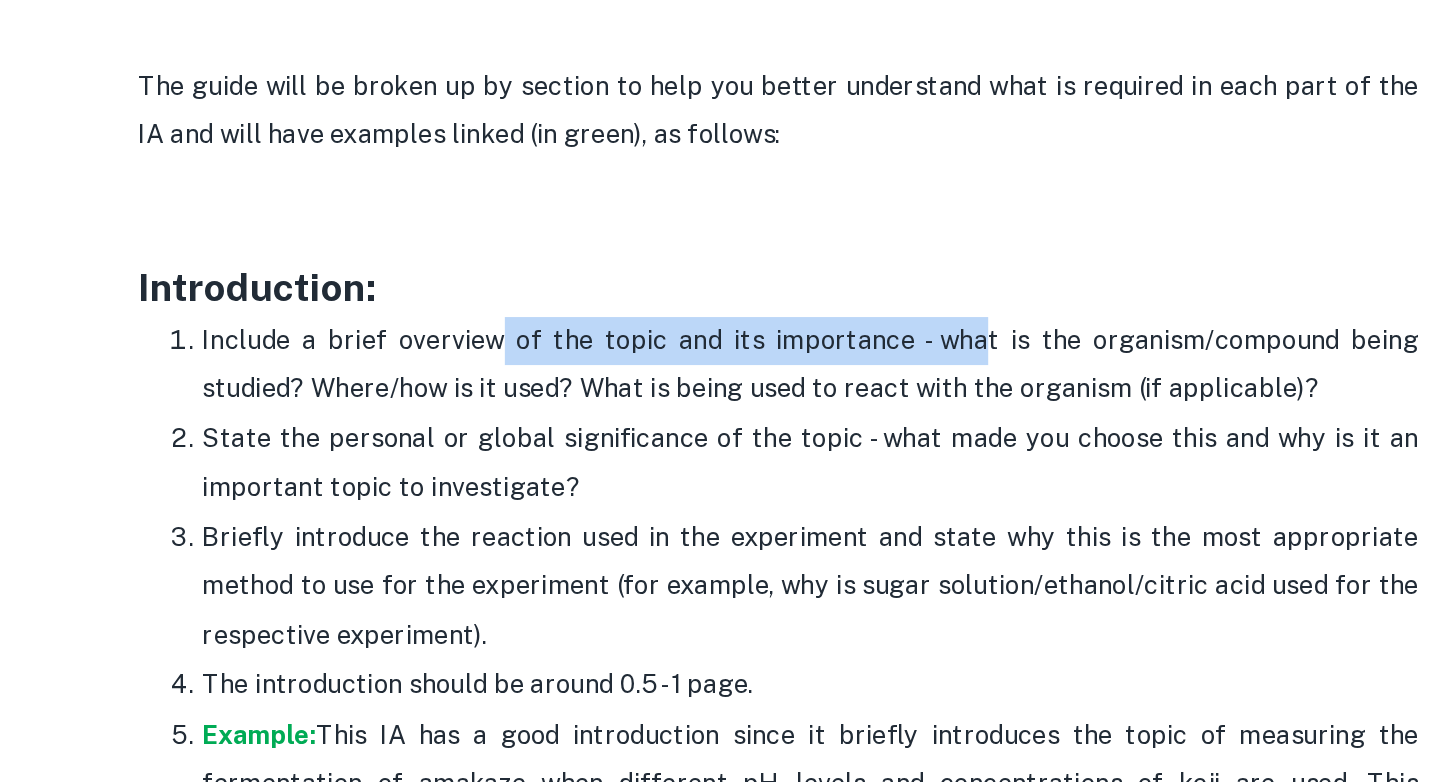 click on "Include a brief overview of the topic and its importance - what is the organism/compound being studied? Where/how is it used? What is being used to react with the organism (if applicable)?" at bounding box center [747, 354] 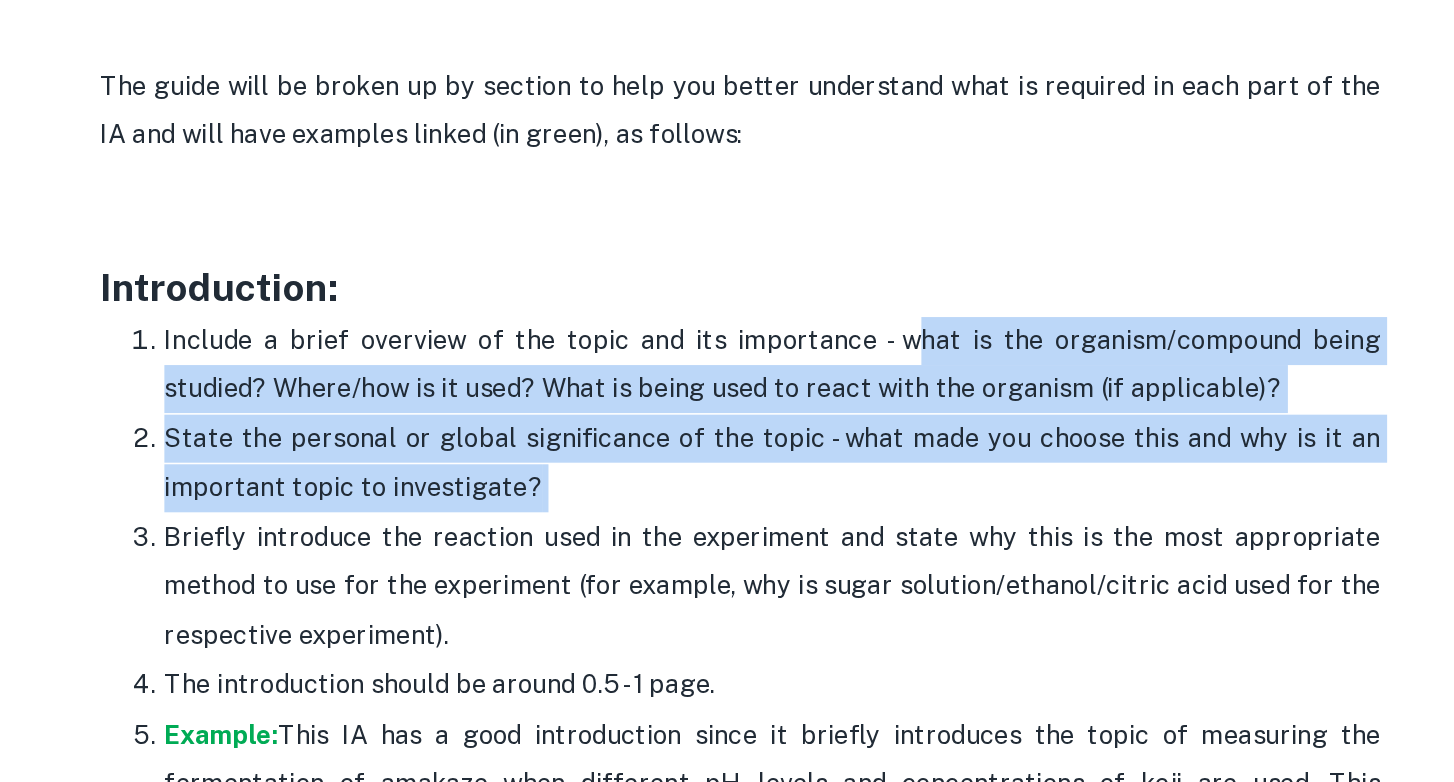 drag, startPoint x: 836, startPoint y: 341, endPoint x: 801, endPoint y: 418, distance: 84.58132 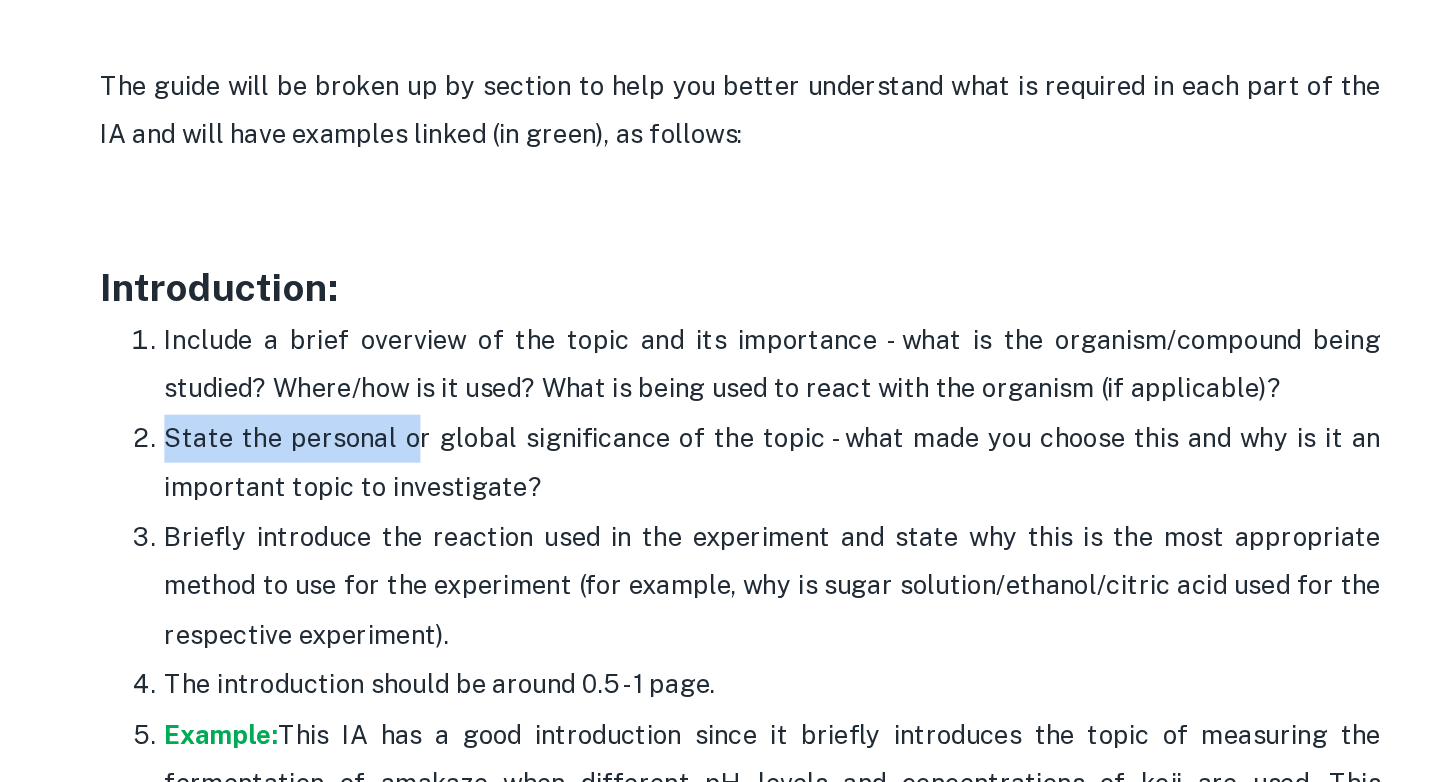 drag, startPoint x: 426, startPoint y: 404, endPoint x: 523, endPoint y: 404, distance: 97 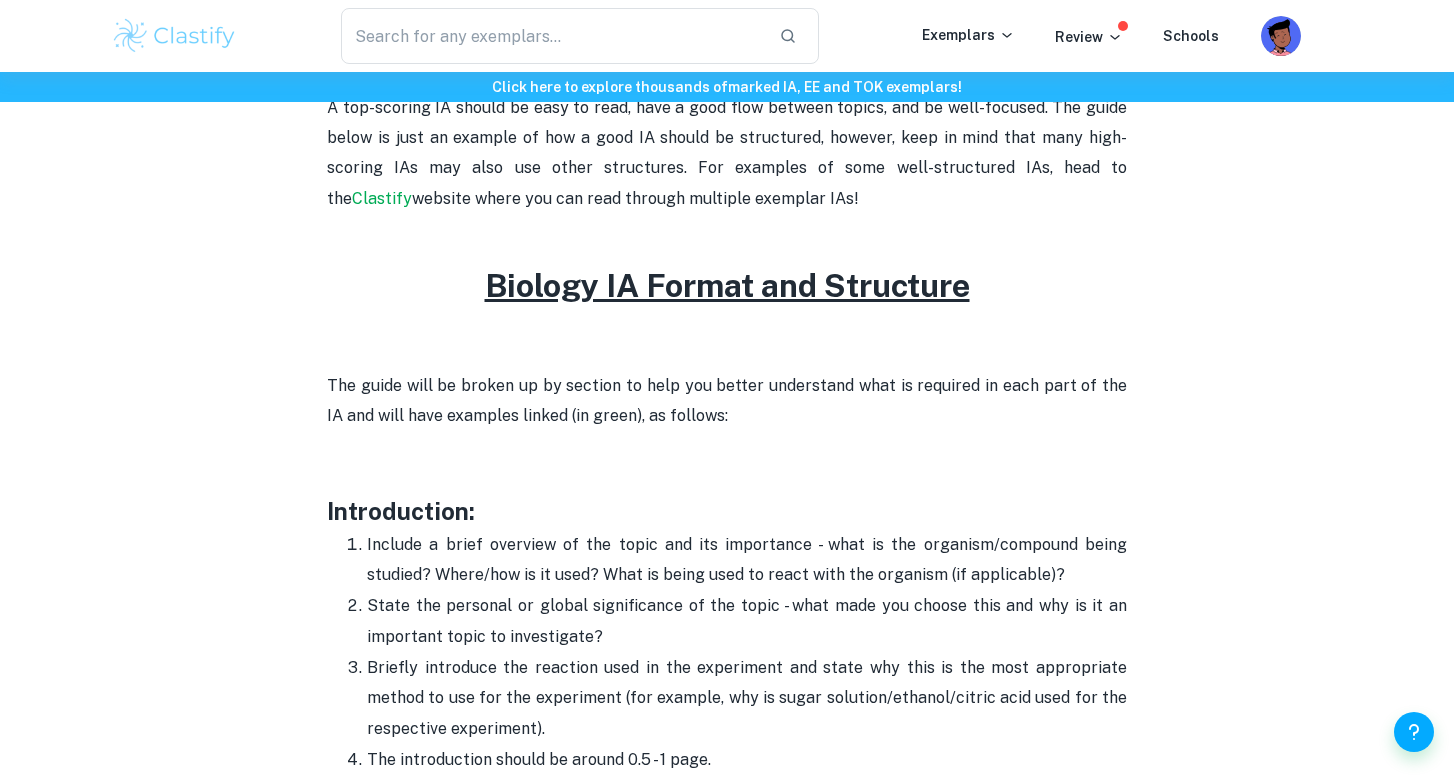 scroll, scrollTop: 1139, scrollLeft: 0, axis: vertical 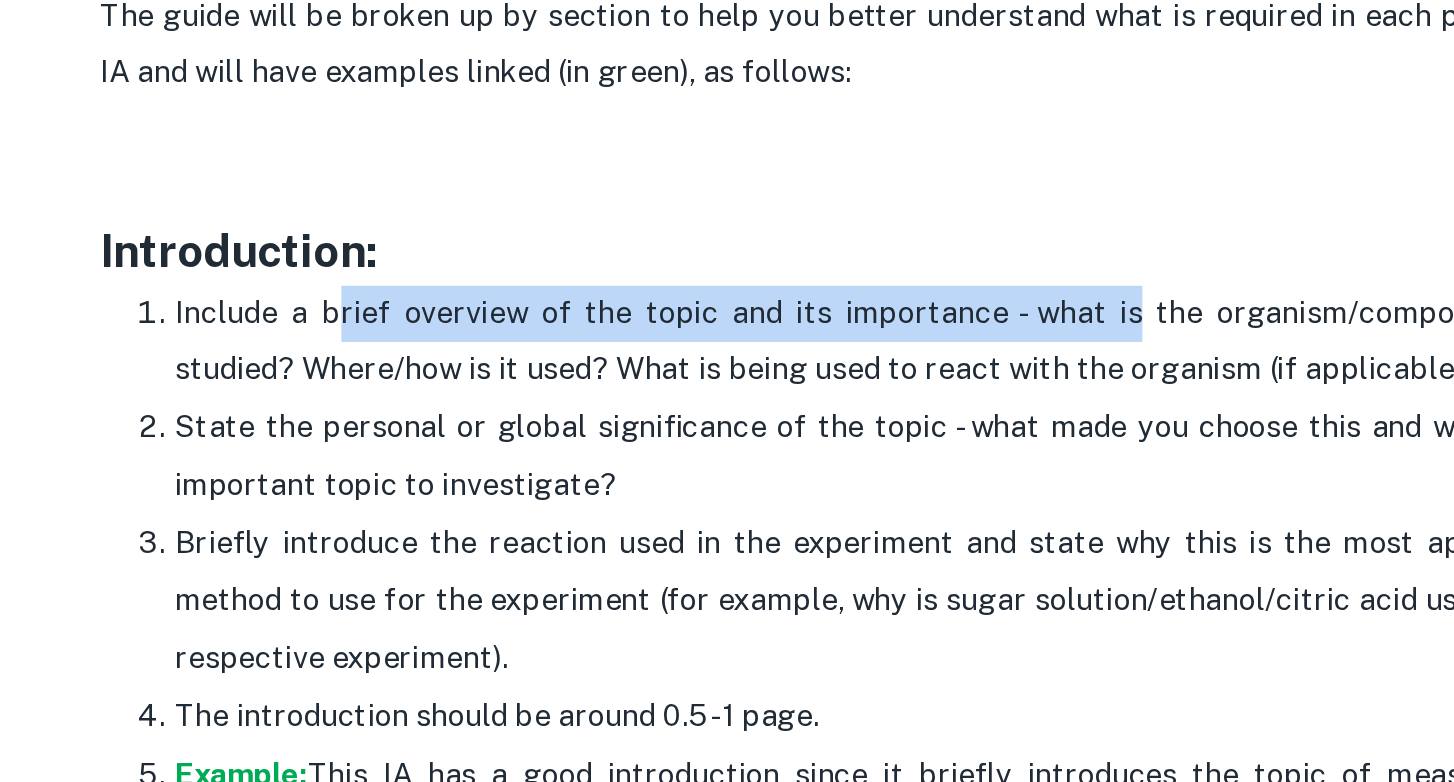 drag, startPoint x: 453, startPoint y: 333, endPoint x: 910, endPoint y: 338, distance: 457.02734 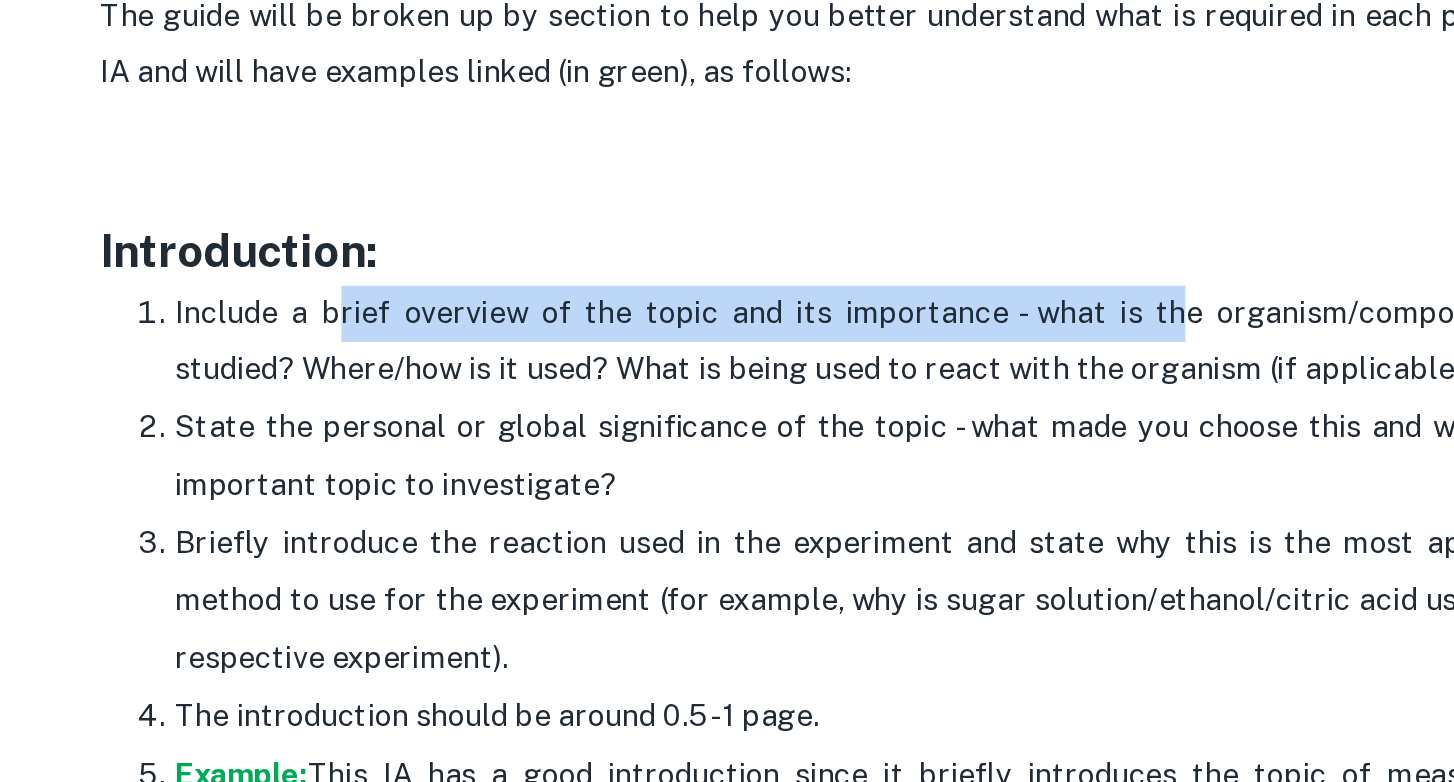 click on "Include a brief overview of the topic and its importance - what is the organism/compound being studied? Where/how is it used? What is being used to react with the organism (if applicable)?" at bounding box center (747, 355) 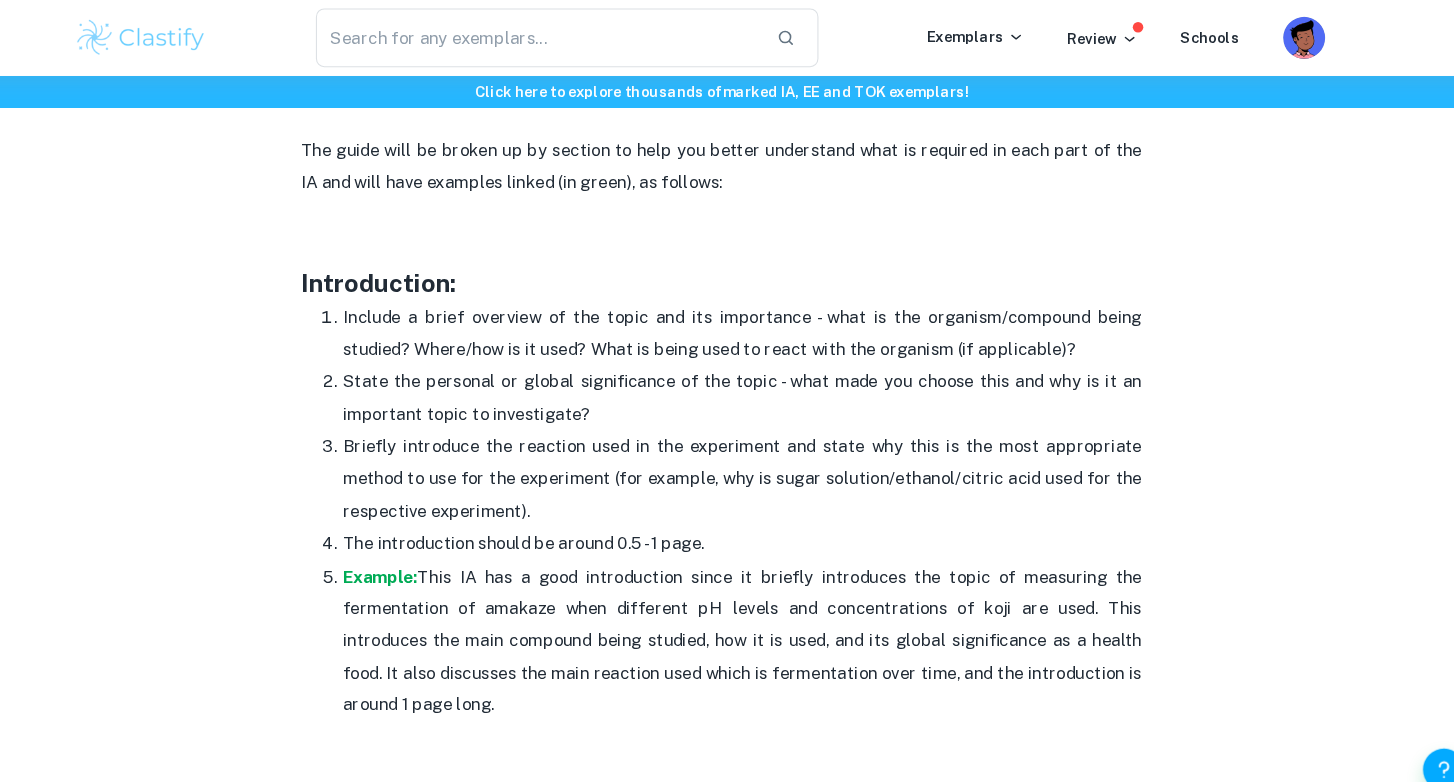 scroll, scrollTop: 1092, scrollLeft: 0, axis: vertical 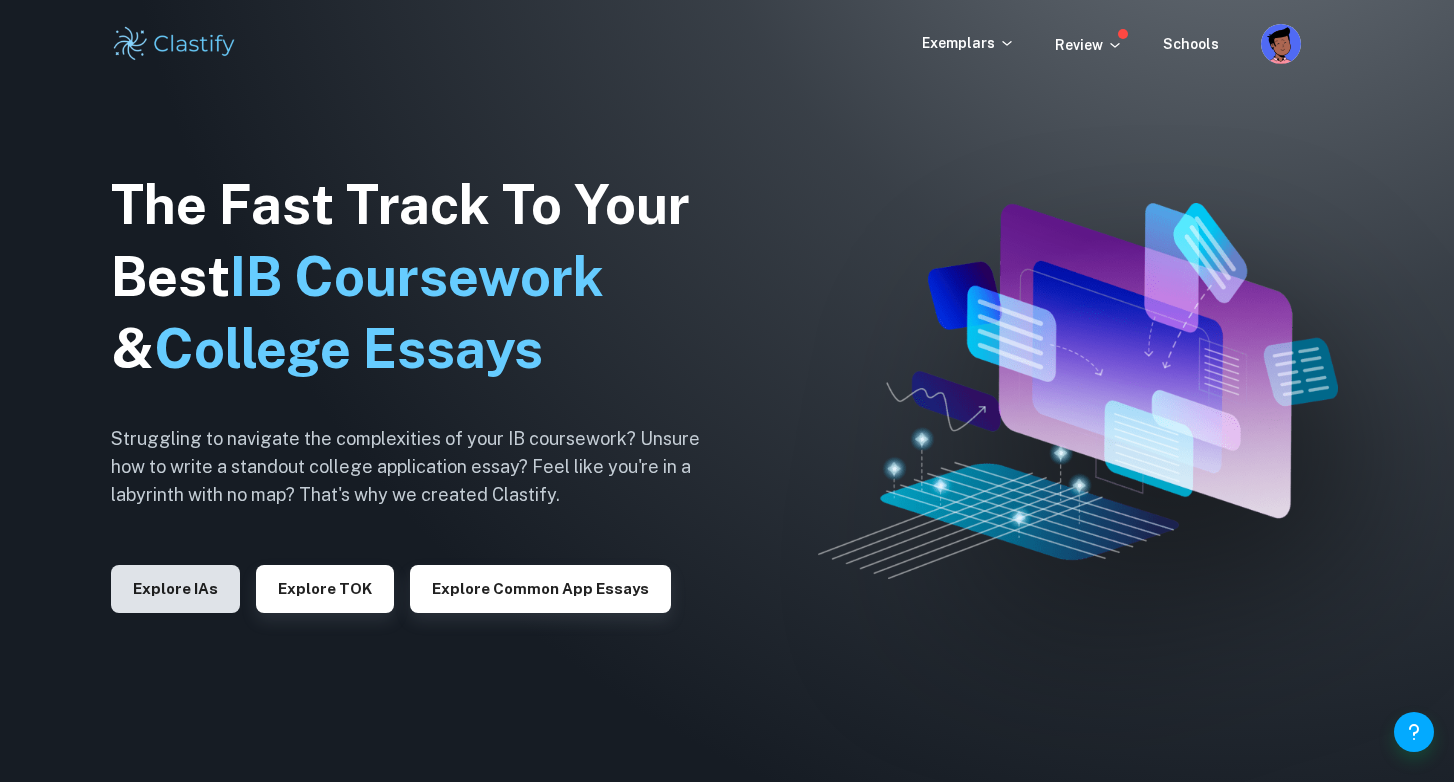 click on "Explore IAs" at bounding box center [175, 589] 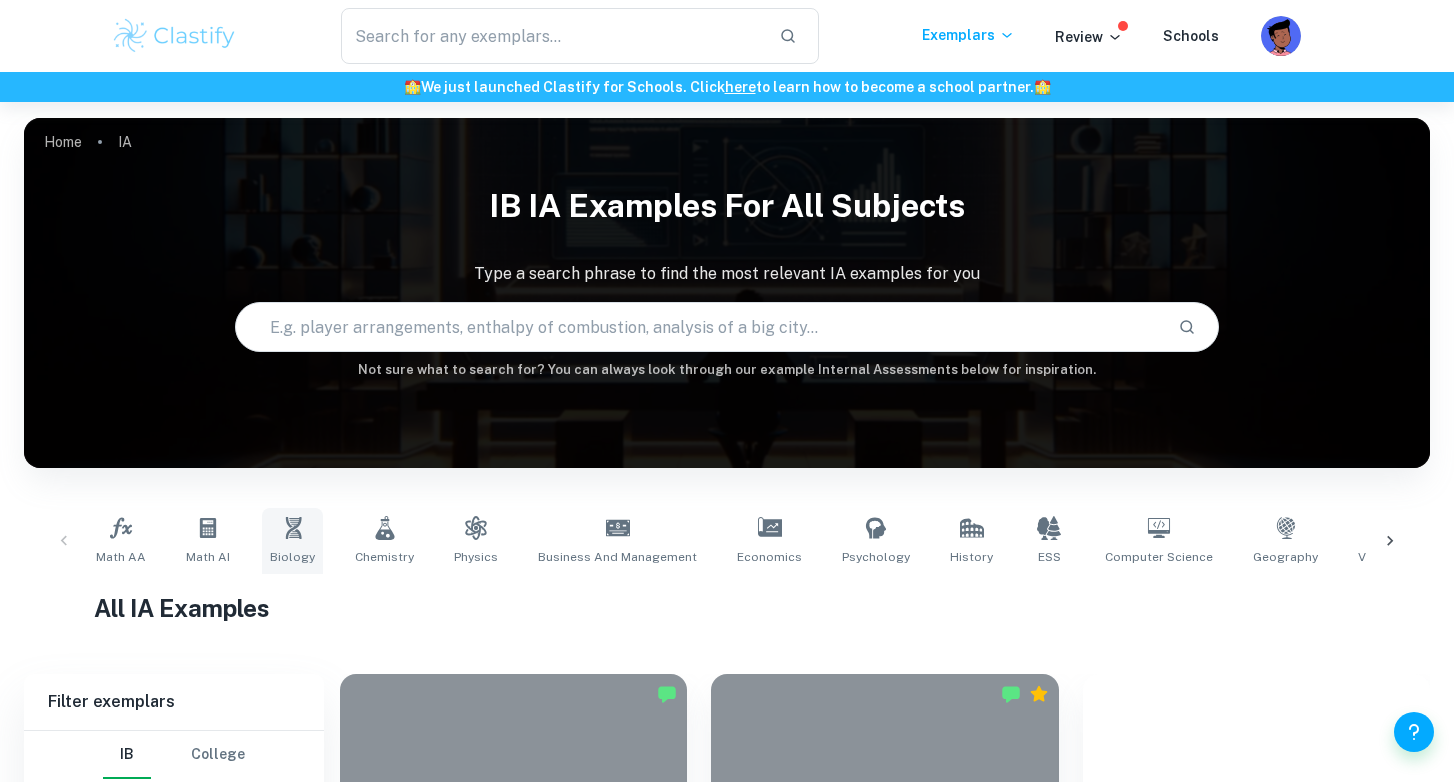 click on "Biology" at bounding box center (292, 541) 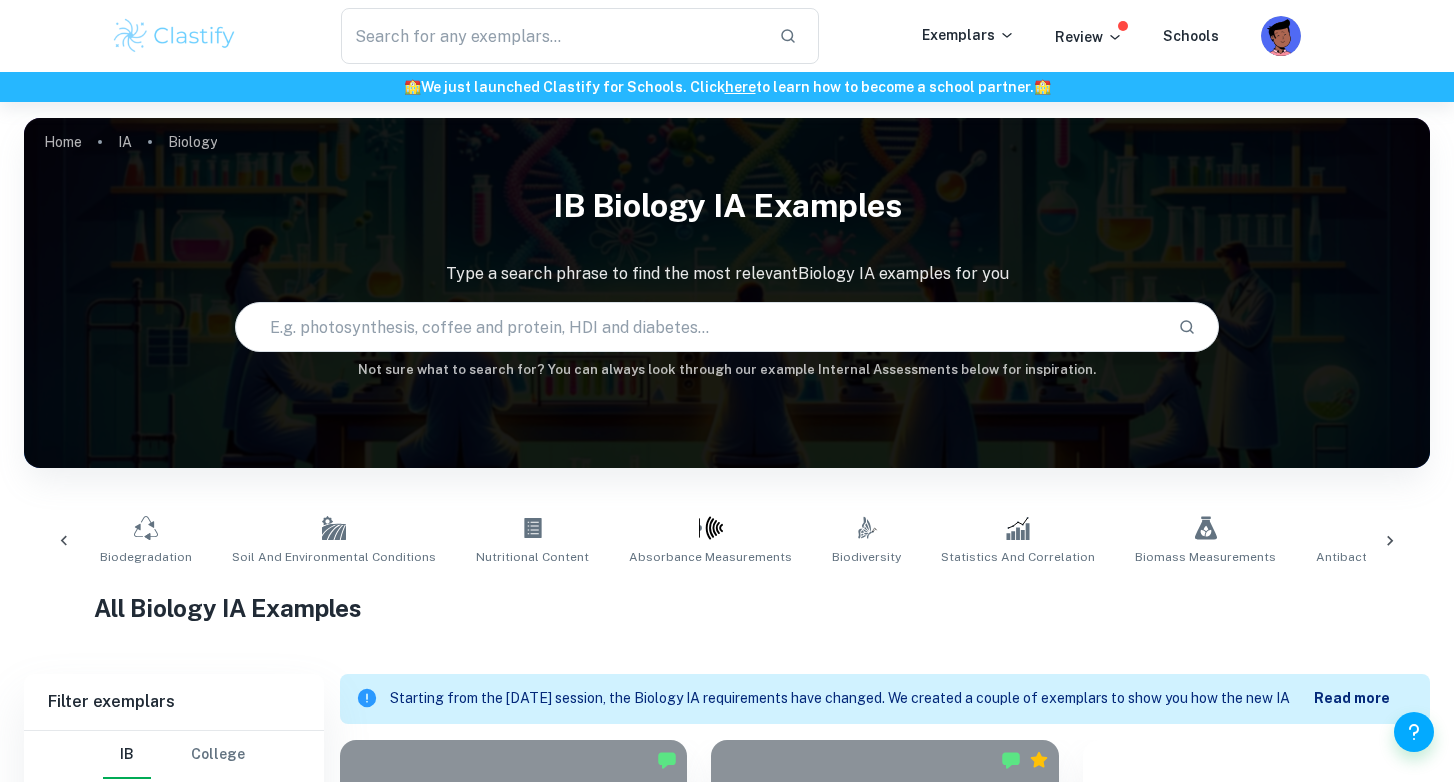 scroll, scrollTop: 0, scrollLeft: 1046, axis: horizontal 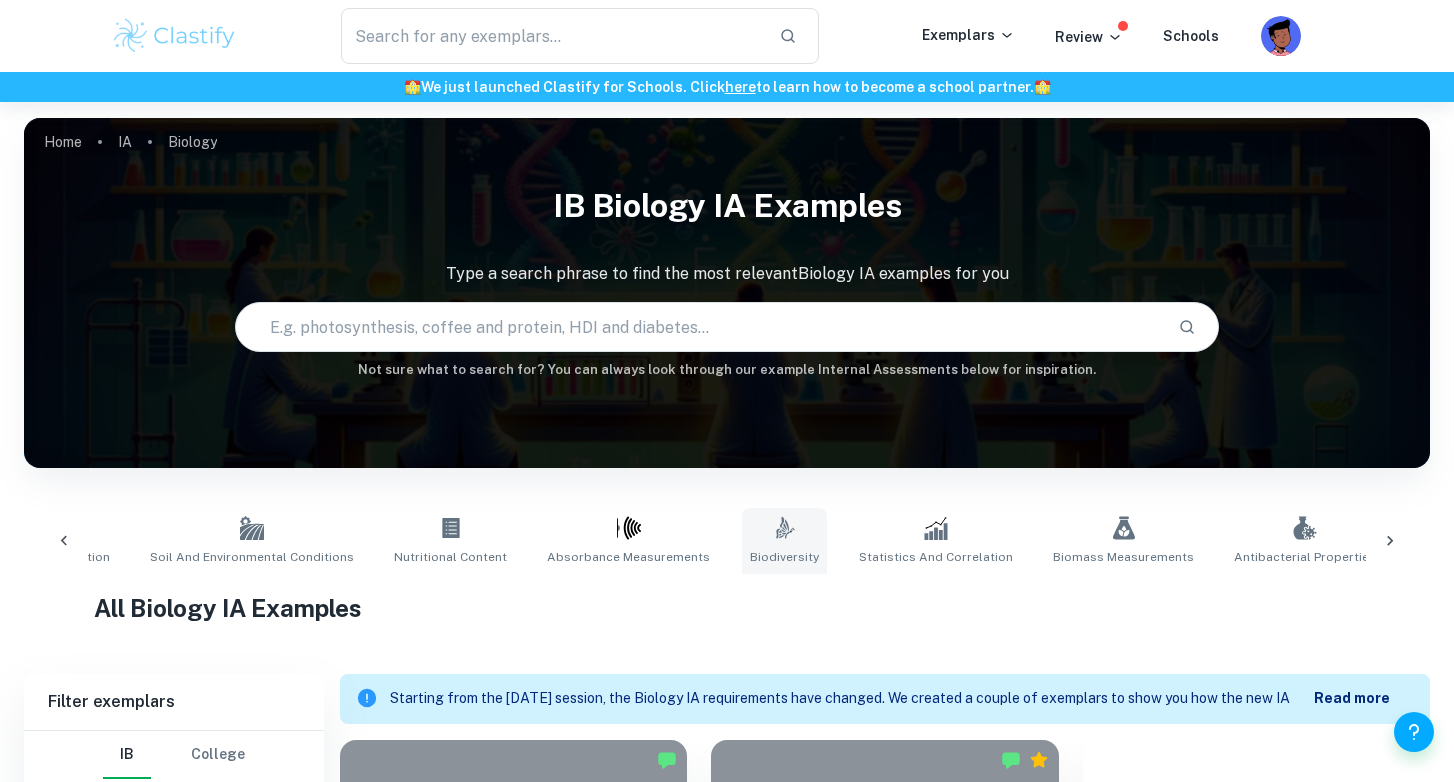 click on ".biodiversity_svg__aa6b3b50-48e0-424a-ba62-957e11230d50{fill:none;stroke:#000;stroke-linecap:round;stroke-miterlimit:10} Biodiversity" at bounding box center [784, 541] 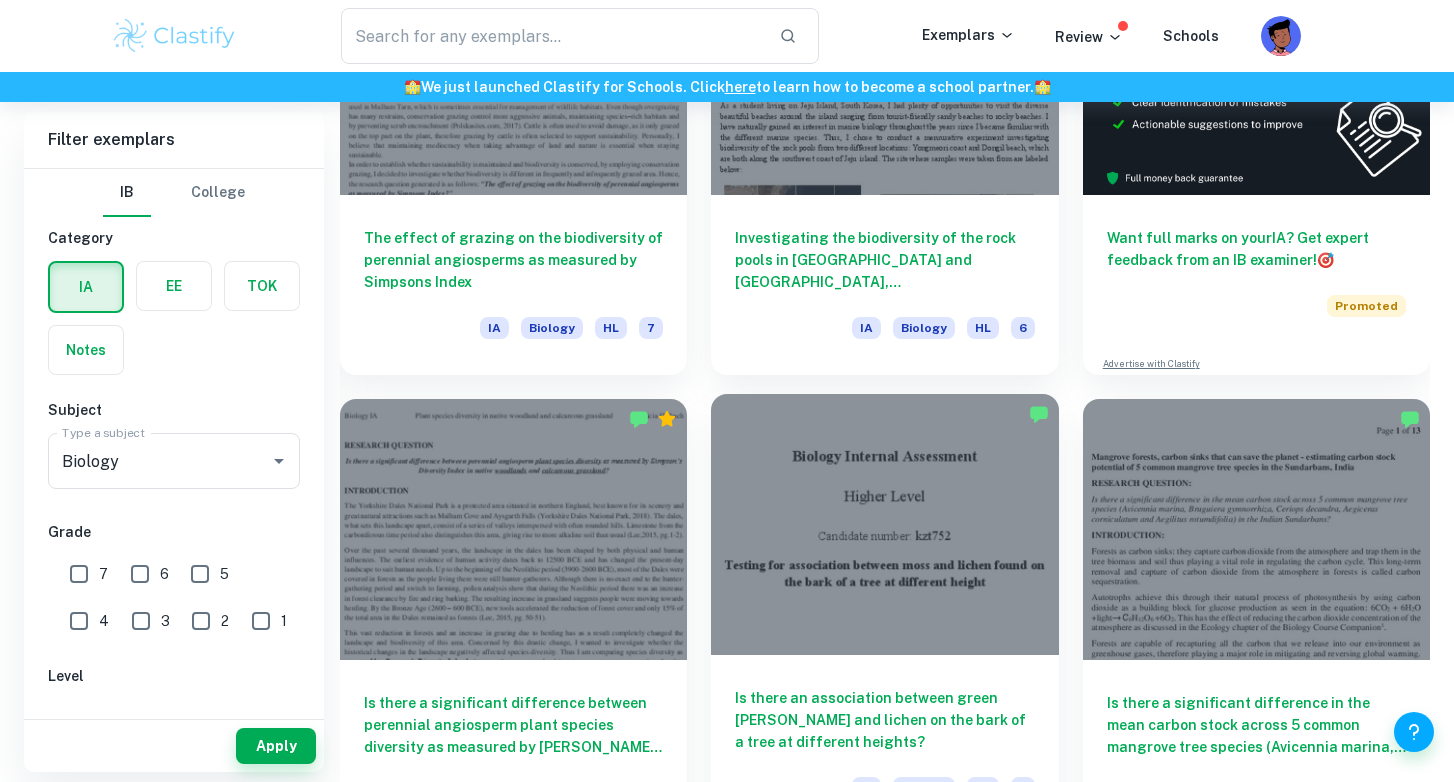 scroll, scrollTop: 803, scrollLeft: 0, axis: vertical 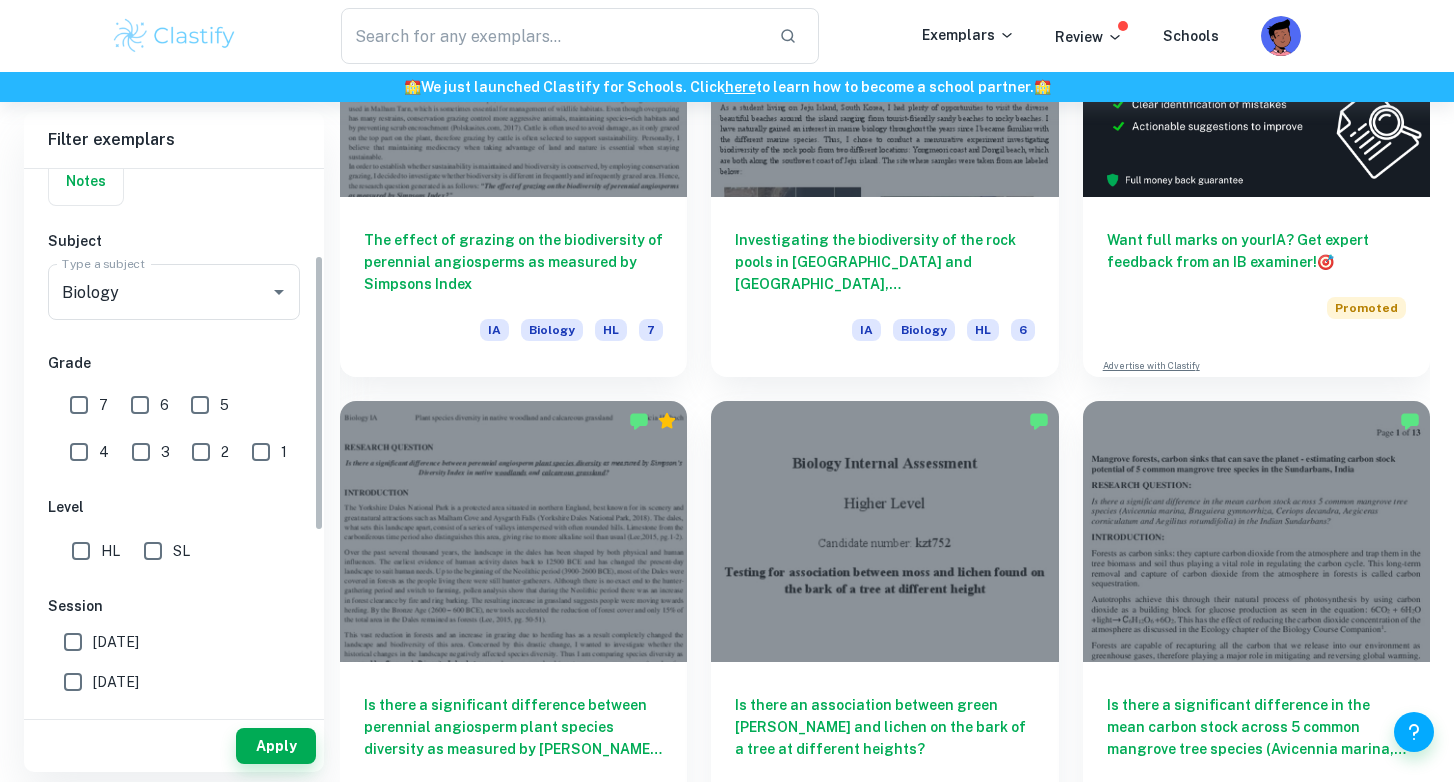 click on "7" at bounding box center [79, 405] 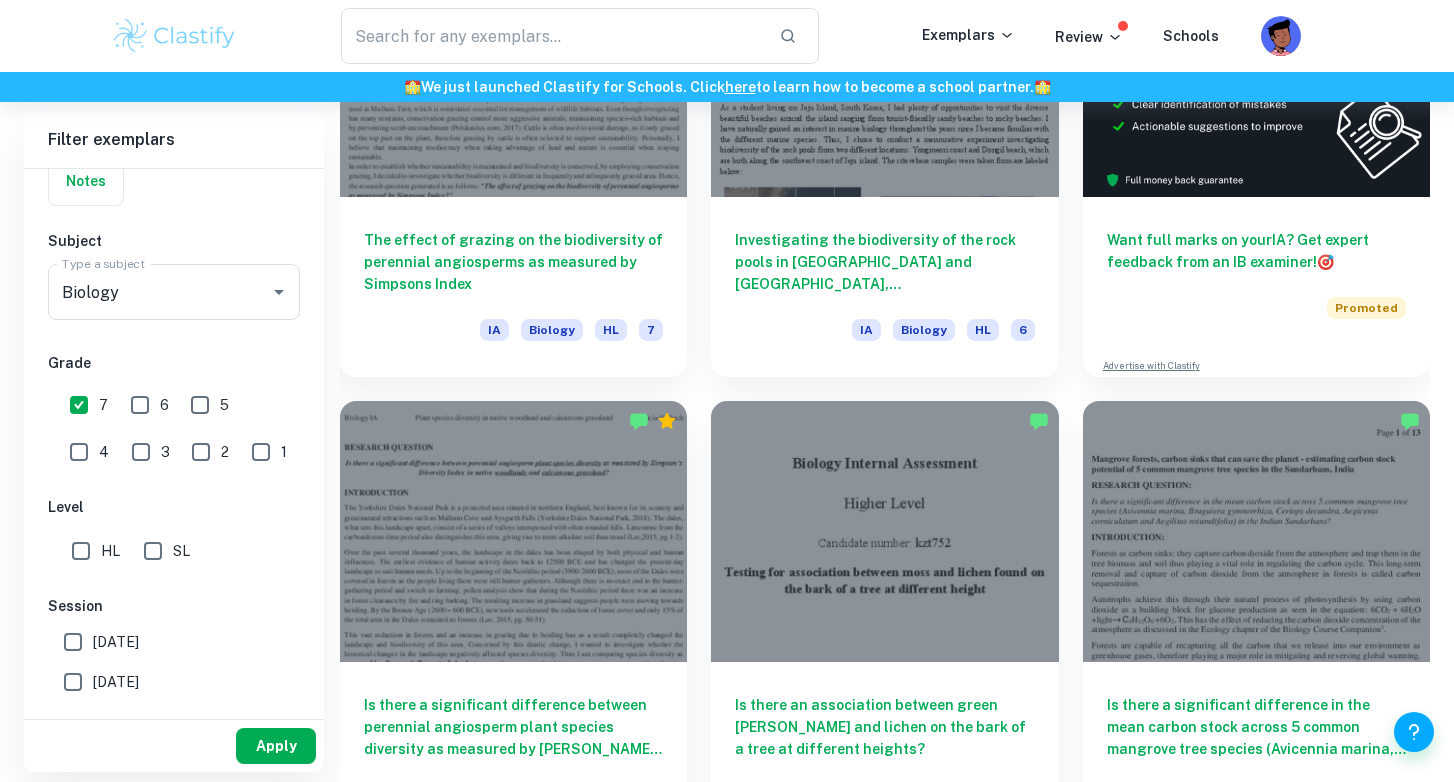 click on "Apply" at bounding box center (276, 746) 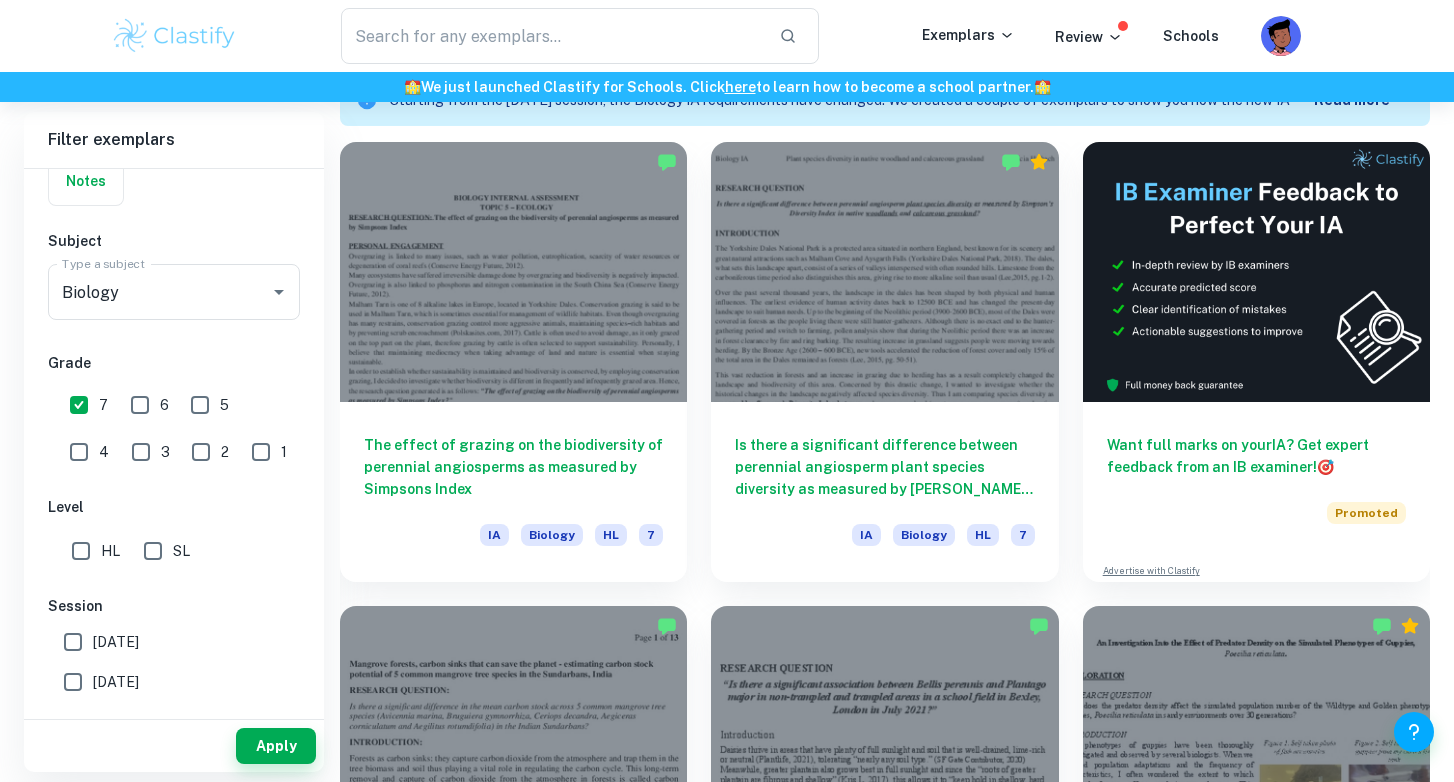 scroll, scrollTop: 436, scrollLeft: 0, axis: vertical 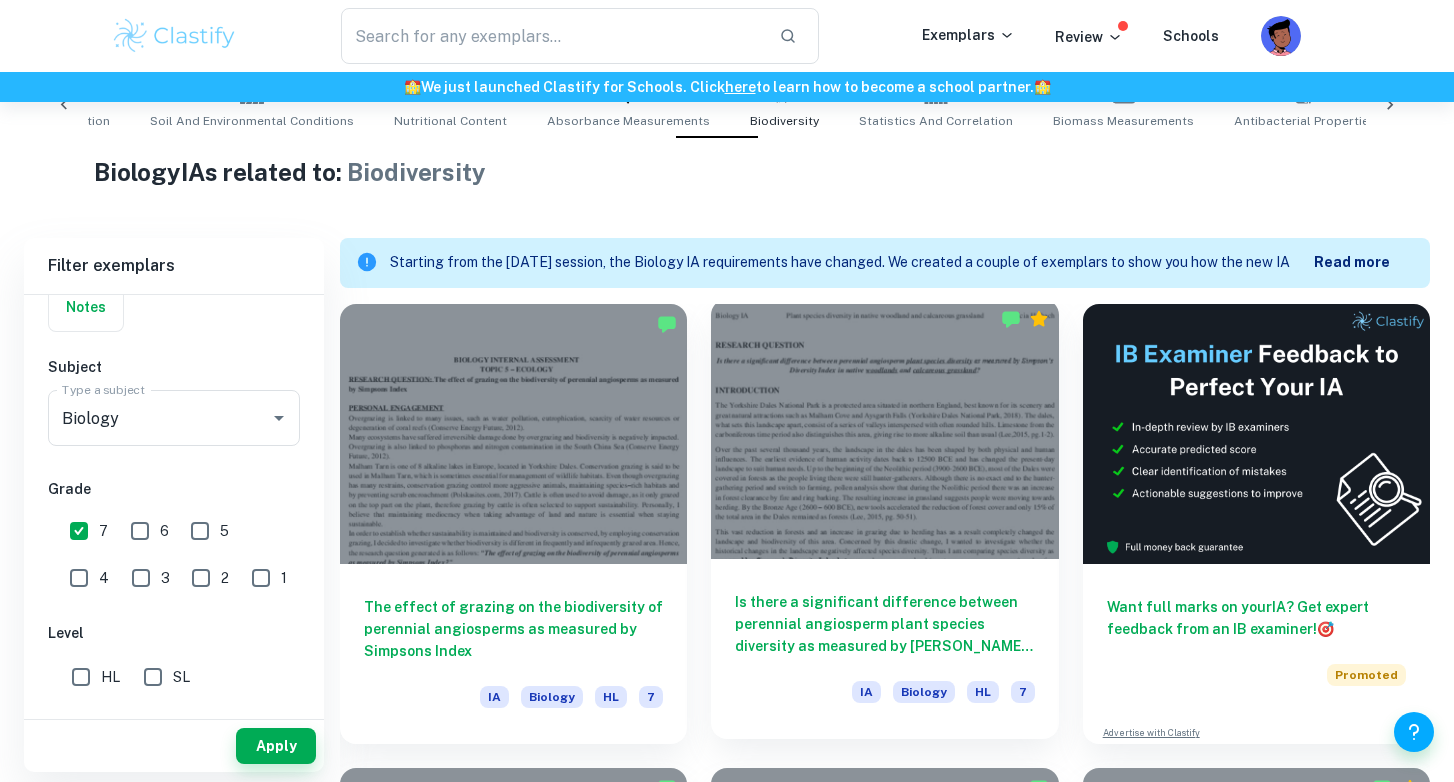 click on "Is there a significant difference between perennial angiosperm plant species diversity as measured by [PERSON_NAME] Diversity Index in native woodlands and calcareous grassland?" at bounding box center (884, 624) 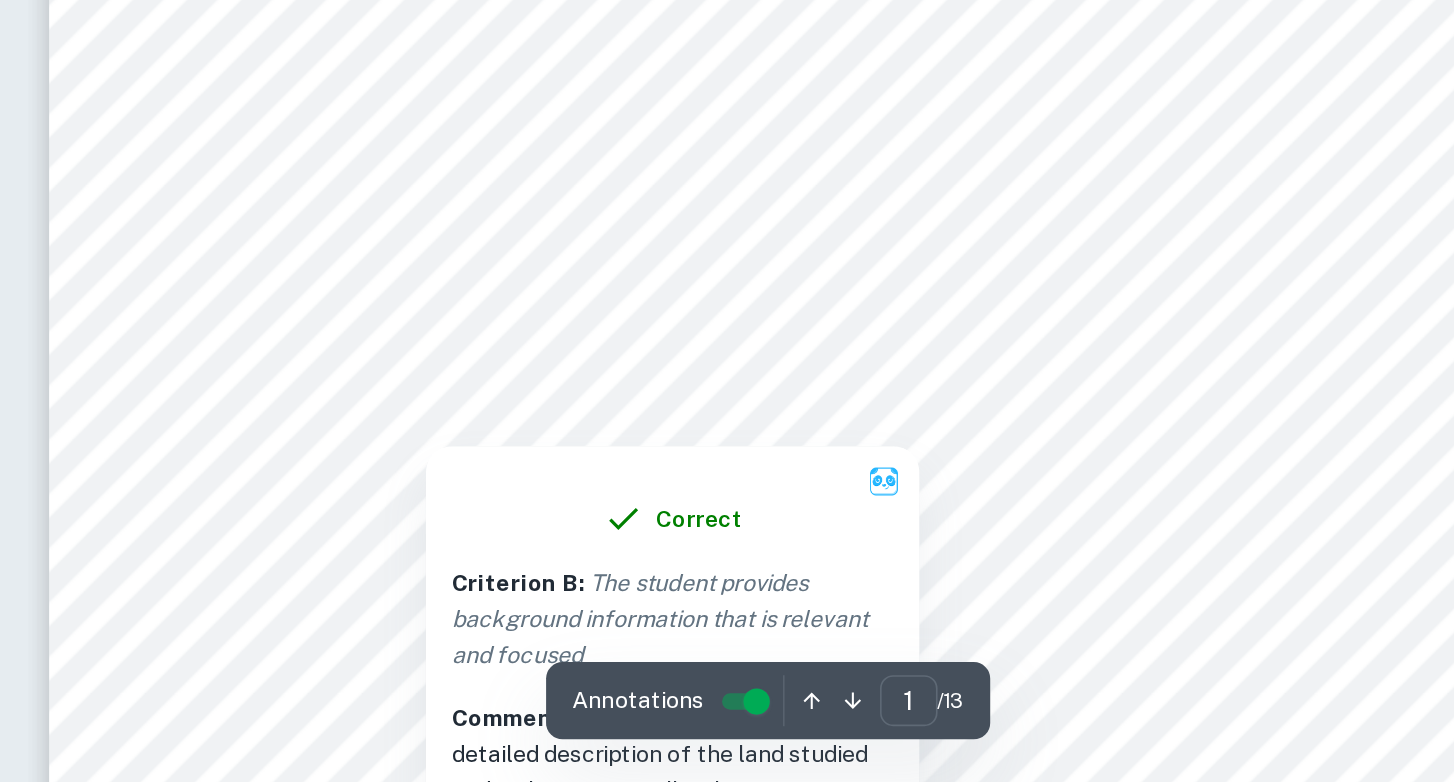 scroll, scrollTop: 11, scrollLeft: 0, axis: vertical 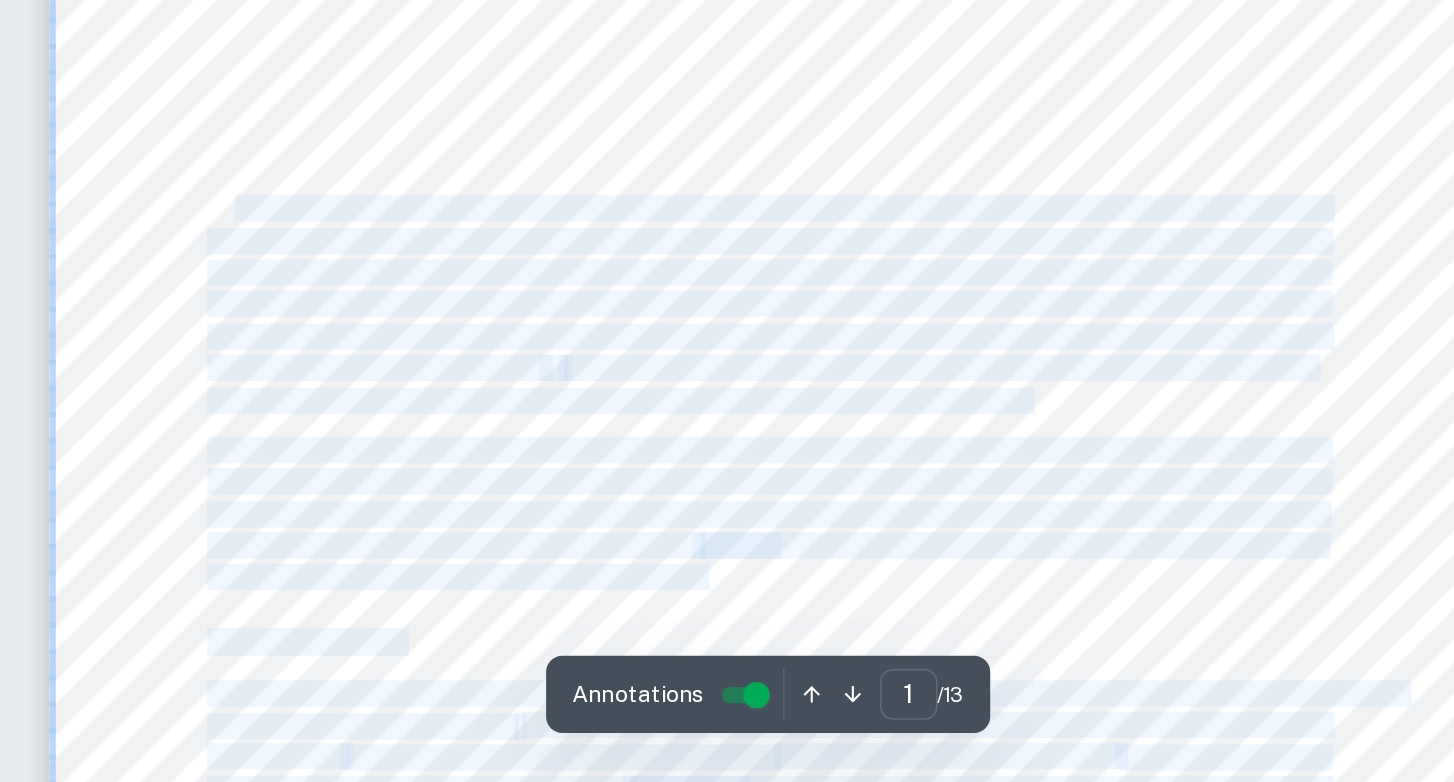 drag, startPoint x: 594, startPoint y: 454, endPoint x: 617, endPoint y: 423, distance: 38.600517 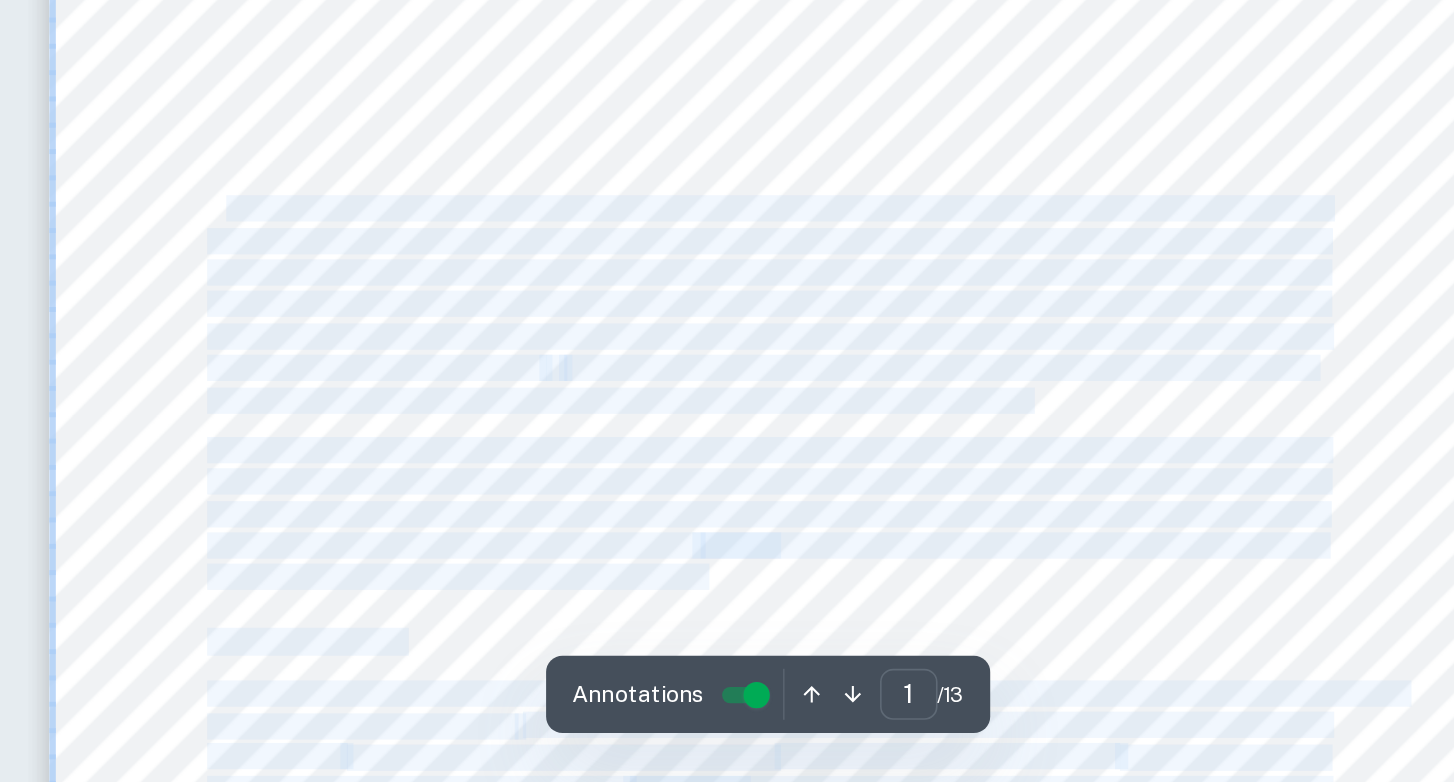 click on "Biology IA   Plant species diversity in native woodland and calcareous grassland   [PERSON_NAME] 1 RESEARCH QUESTION Is there a significant difference between perennial angiosperm plant species diversity   as measured by [PERSON_NAME] Diversity Index in native woodlands and calcareous grassland? INTRODUCTION The [GEOGRAPHIC_DATA] is a protected area situated in northern [GEOGRAPHIC_DATA], best known for its scenery and great natural attractions such as [GEOGRAPHIC_DATA] and [GEOGRAPHIC_DATA] ([GEOGRAPHIC_DATA], 2018). The dales, what sets this landscape apart, consist of a series of valleys interspersed with often rounded hills. Limestone from the carboniferous time period also distinguishes this area, giving rise to more alkaline soil than usual ([PERSON_NAME],2015, pg.1-2). Over the past several thousand years, the landscape in the dales has been shaped by both physical and human influences. The earliest evidence of human activity dates back to 12500 BCE and has changed the present-day   –     BACKGROUND" at bounding box center (945, 728) 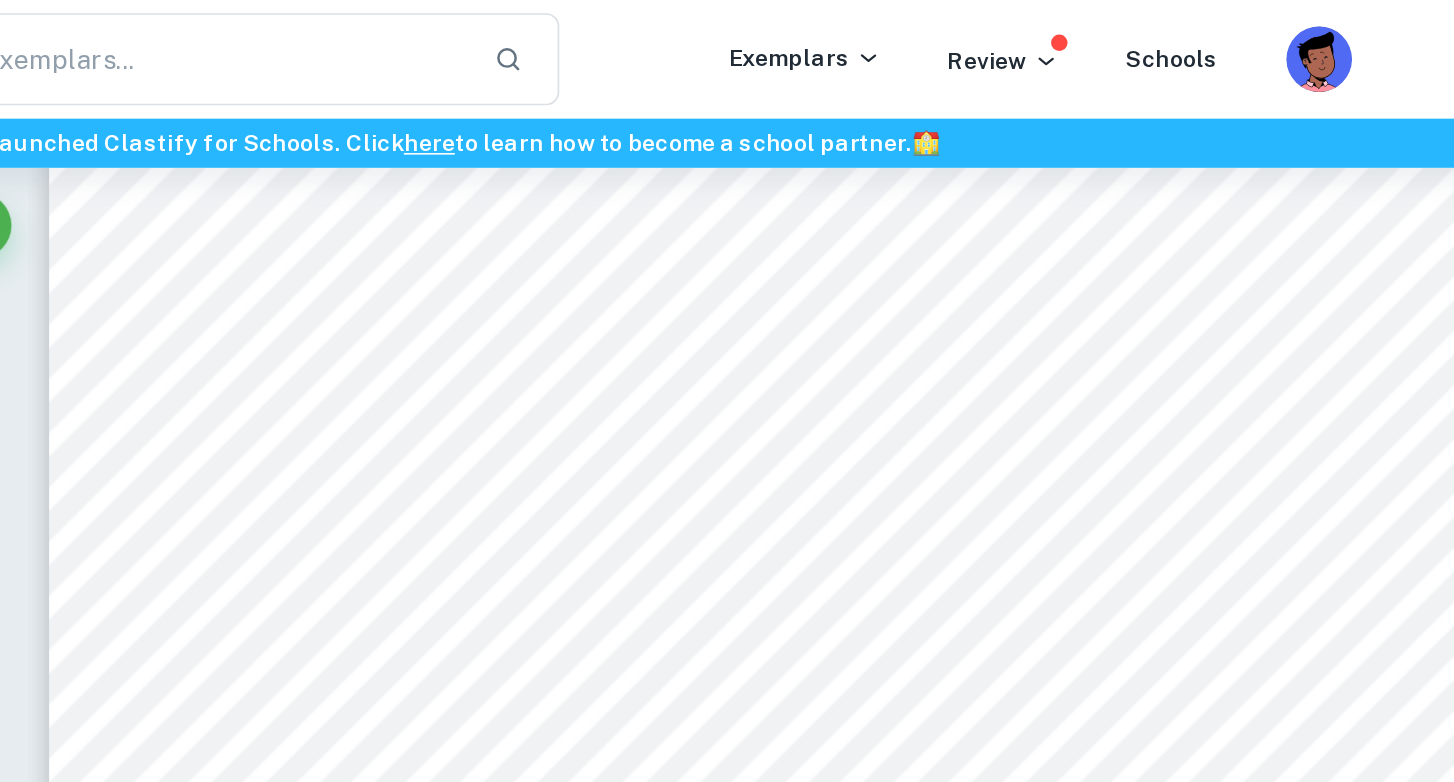 scroll, scrollTop: 1406, scrollLeft: 0, axis: vertical 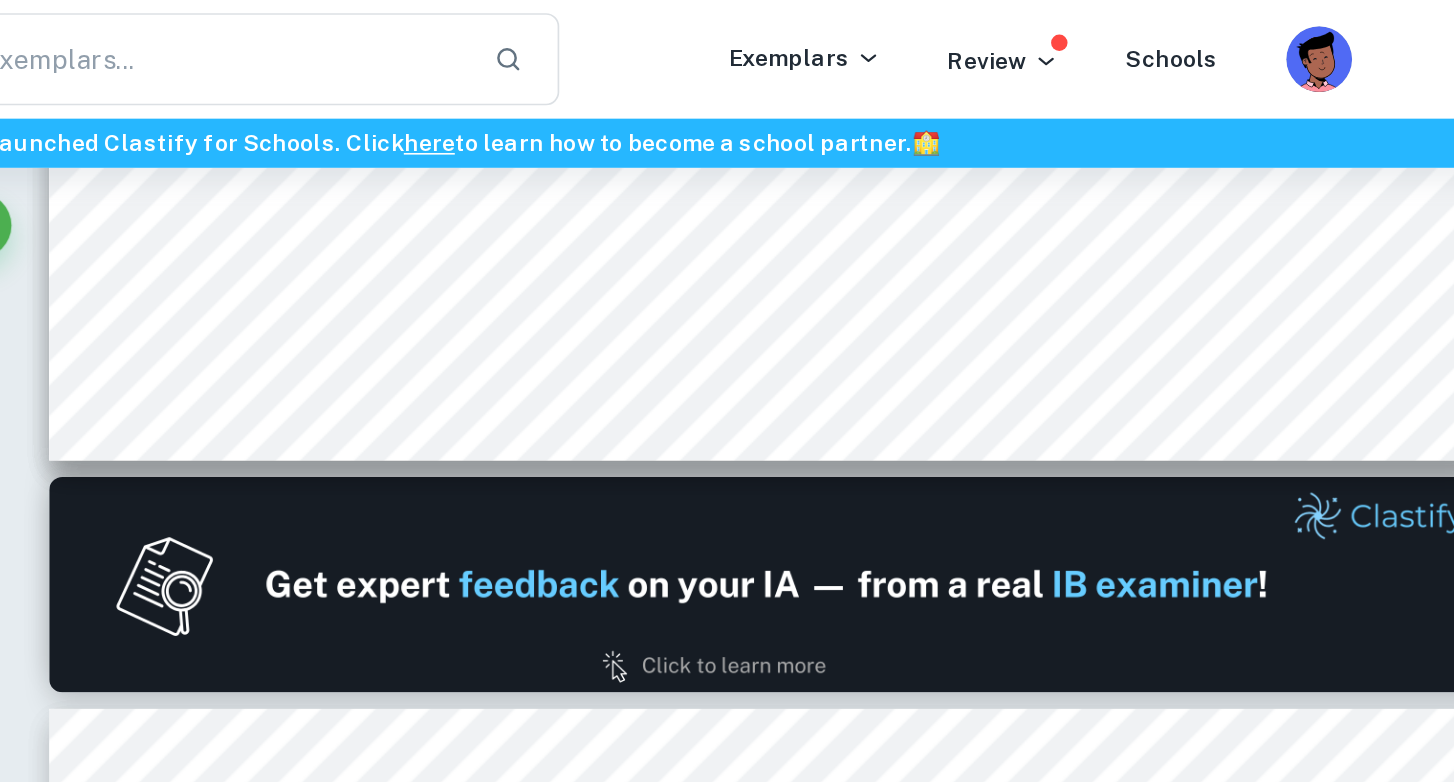 type on "1" 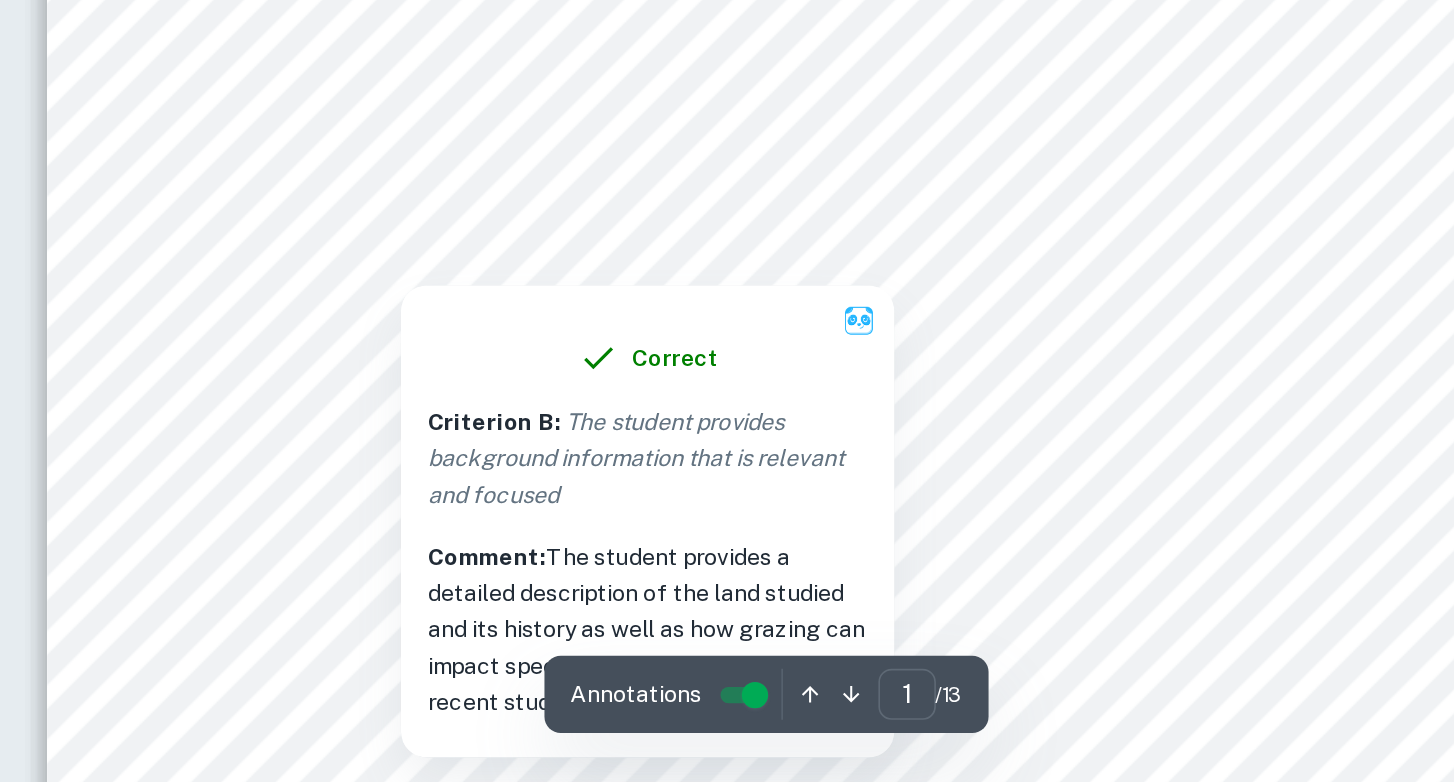 scroll, scrollTop: 144, scrollLeft: 0, axis: vertical 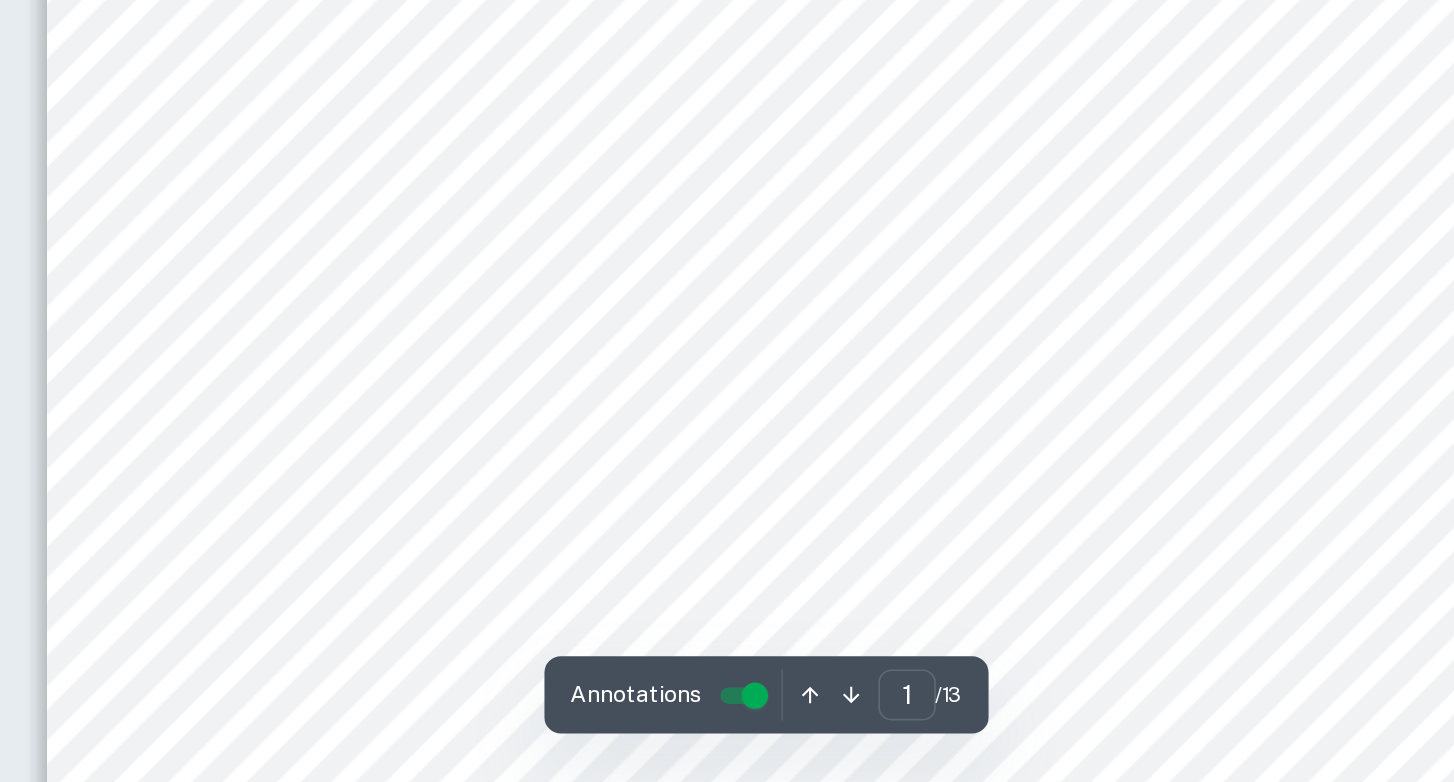 click on "Biology IA   Plant species diversity in native woodland and calcareous grassland   [PERSON_NAME] 1 RESEARCH QUESTION Is there a significant difference between perennial angiosperm plant species diversity   as measured by [PERSON_NAME] Diversity Index in native woodlands and calcareous grassland? INTRODUCTION The [GEOGRAPHIC_DATA] is a protected area situated in northern [GEOGRAPHIC_DATA], best known for its scenery and great natural attractions such as [GEOGRAPHIC_DATA] and [GEOGRAPHIC_DATA] ([GEOGRAPHIC_DATA], 2018). The dales, what sets this landscape apart, consist of a series of valleys interspersed with often rounded hills. Limestone from the carboniferous time period also distinguishes this area, giving rise to more alkaline soil than usual ([PERSON_NAME],2015, pg.1-2). Over the past several thousand years, the landscape in the dales has been shaped by both physical and human influences. The earliest evidence of human activity dates back to 12500 BCE and has changed the present-day   –     BACKGROUND" at bounding box center (945, 595) 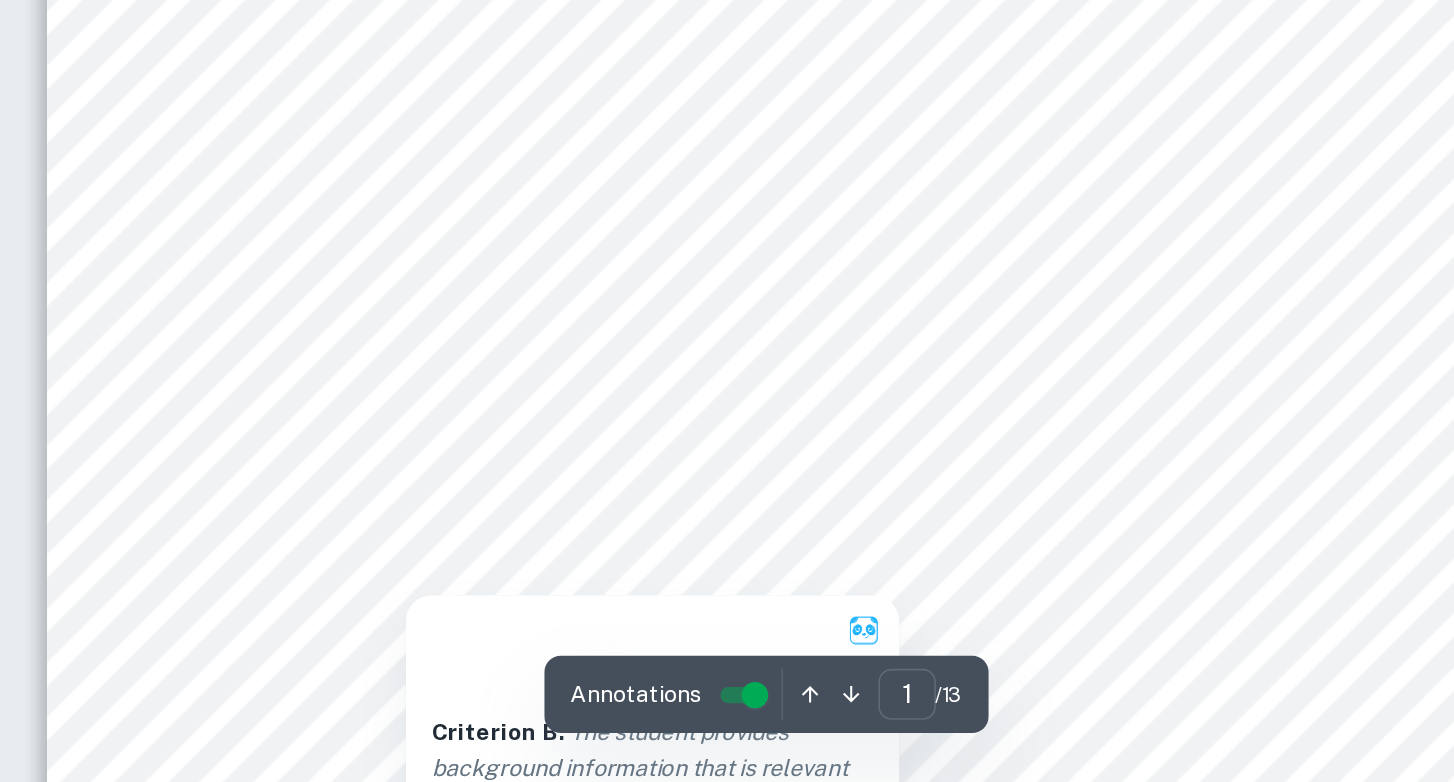 scroll, scrollTop: 608, scrollLeft: 0, axis: vertical 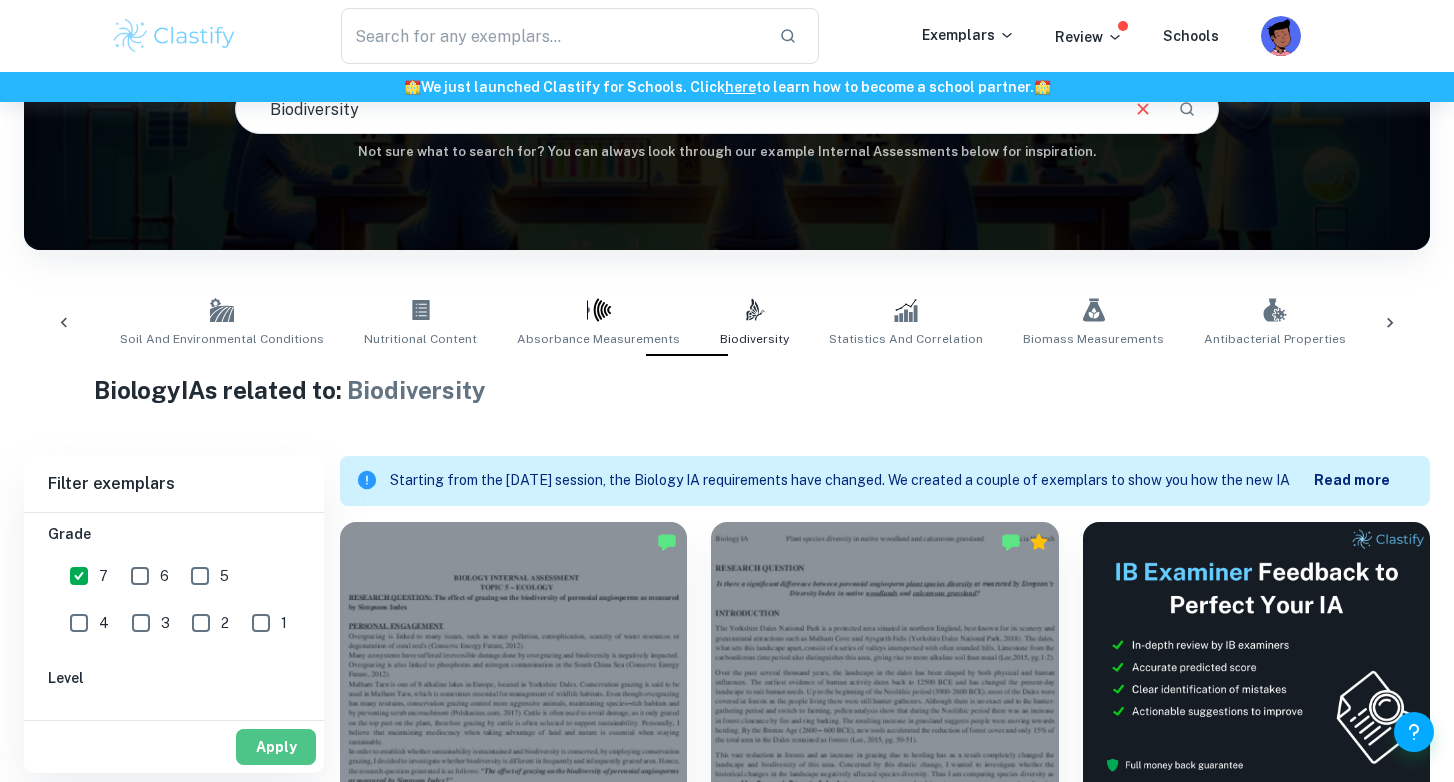 click on "Apply" at bounding box center (276, 747) 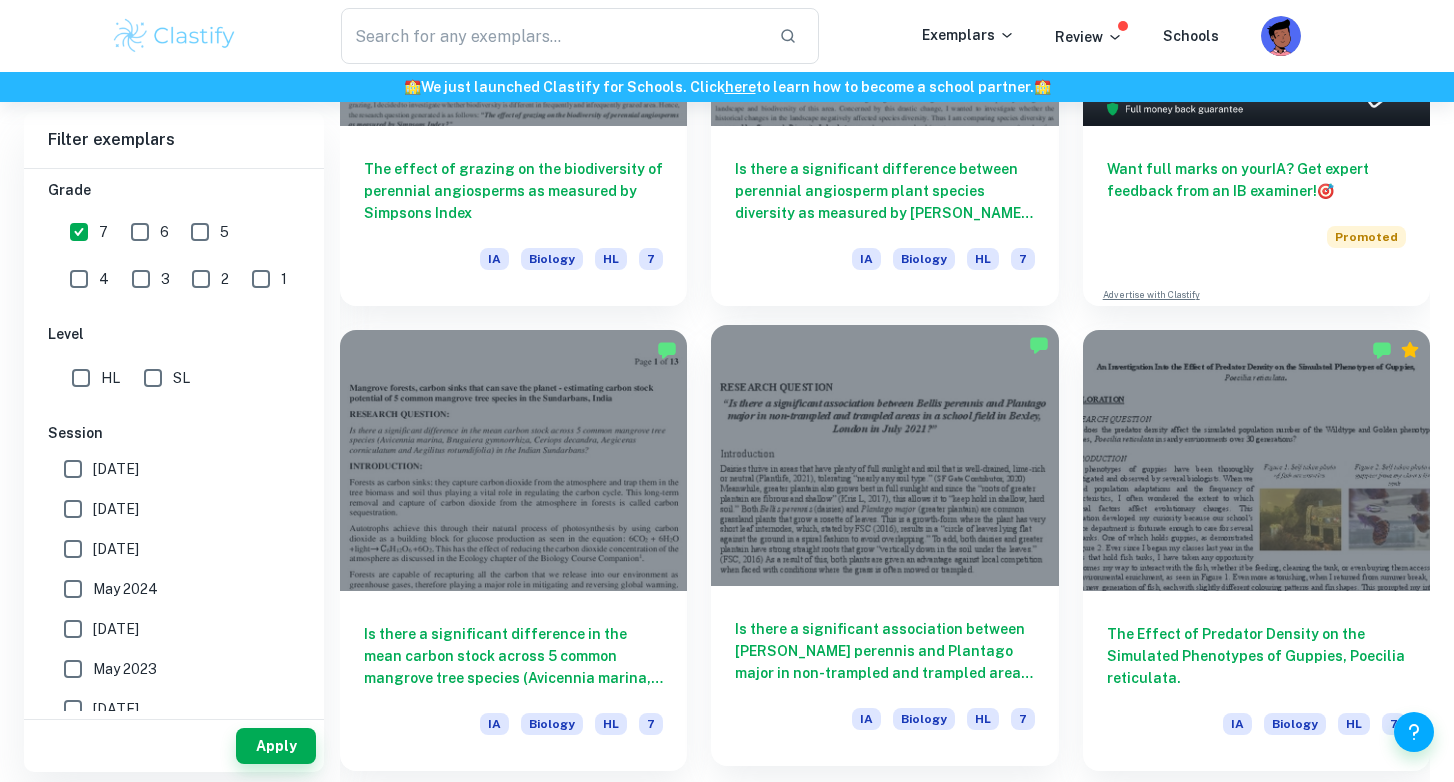 scroll, scrollTop: 892, scrollLeft: 0, axis: vertical 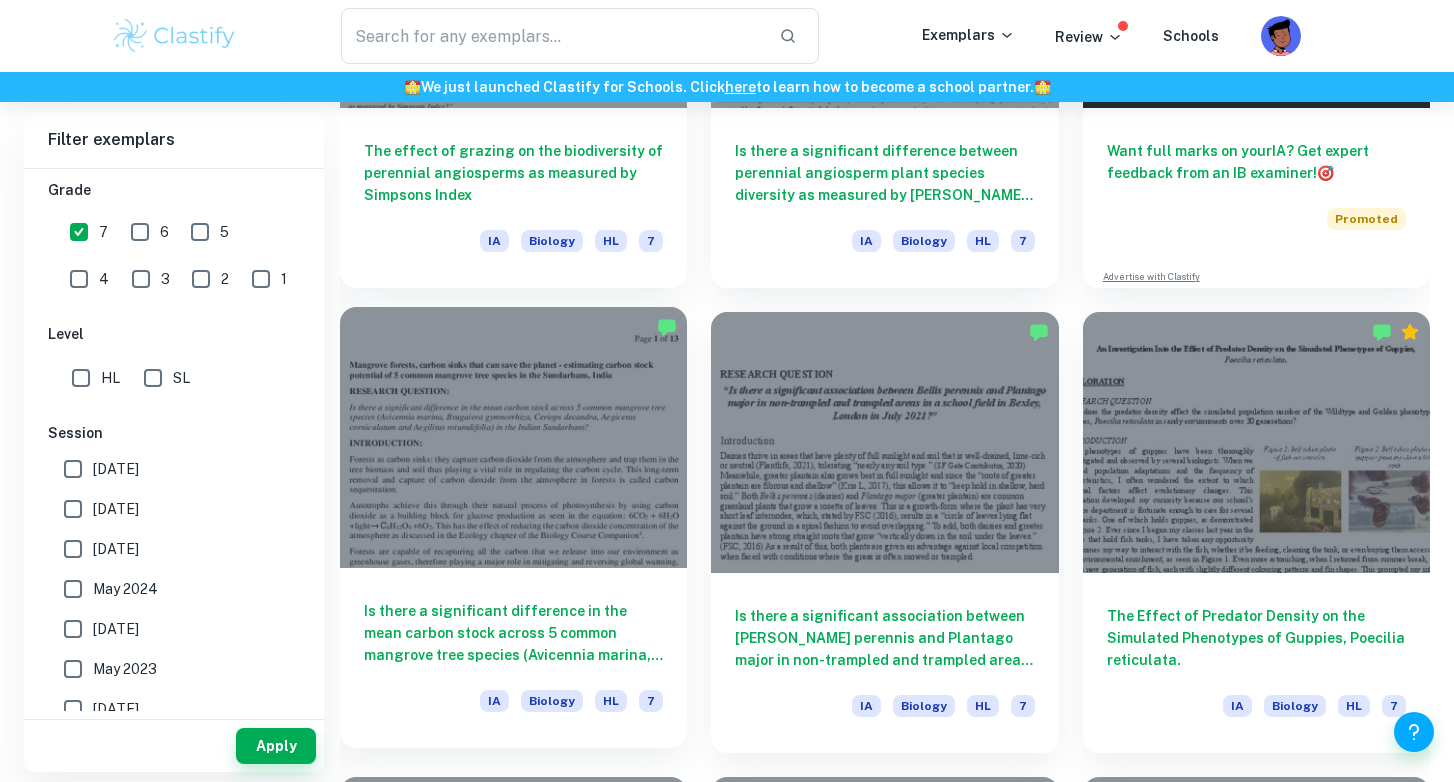 click on "Is there a significant difference in the mean carbon stock across 5 common mangrove tree species (Avicennia marina, Bruguiera gymnorrhiza, Ceriops decandra, Aegiceras corniculatum and Aegilitus rotumdifolia) in the Indian Sundarbans?" at bounding box center (513, 633) 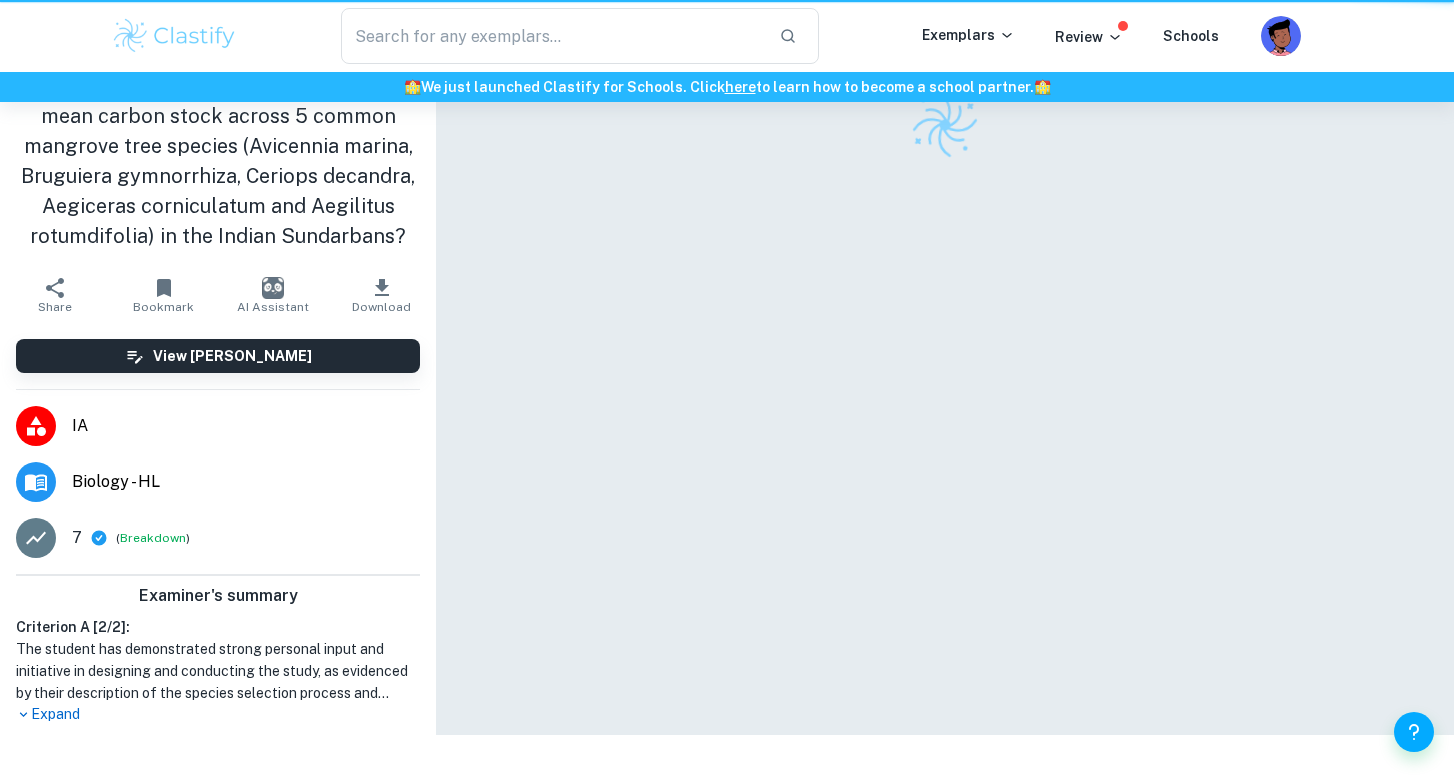 scroll, scrollTop: 0, scrollLeft: 0, axis: both 